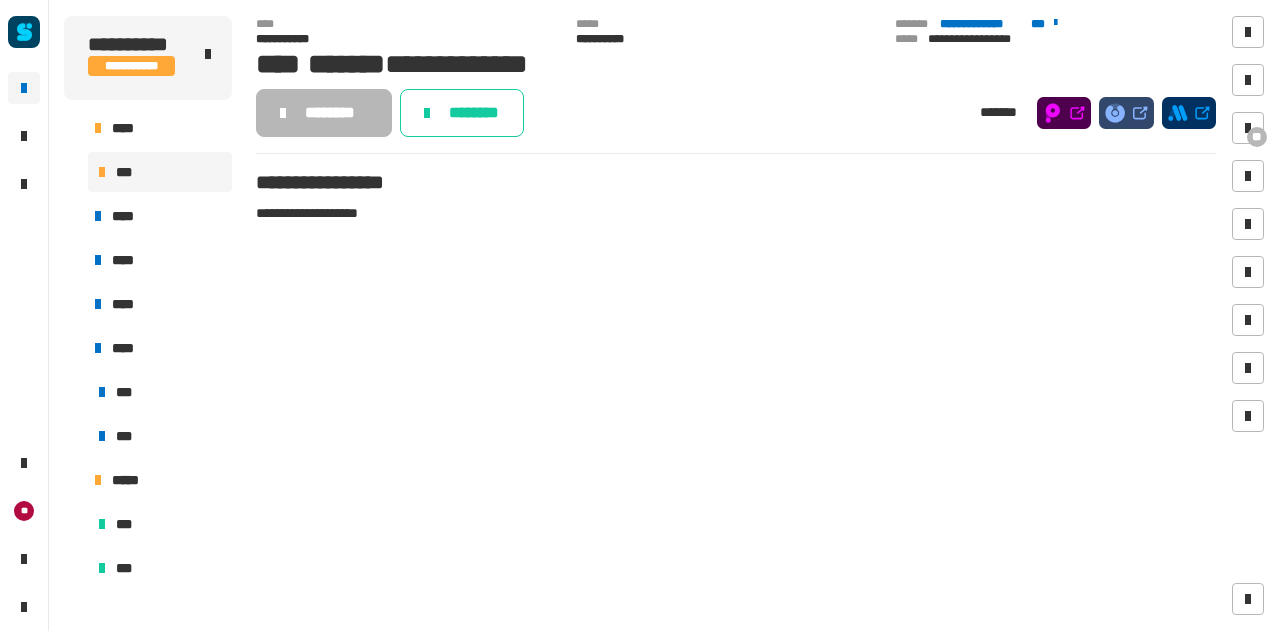 scroll, scrollTop: 0, scrollLeft: 0, axis: both 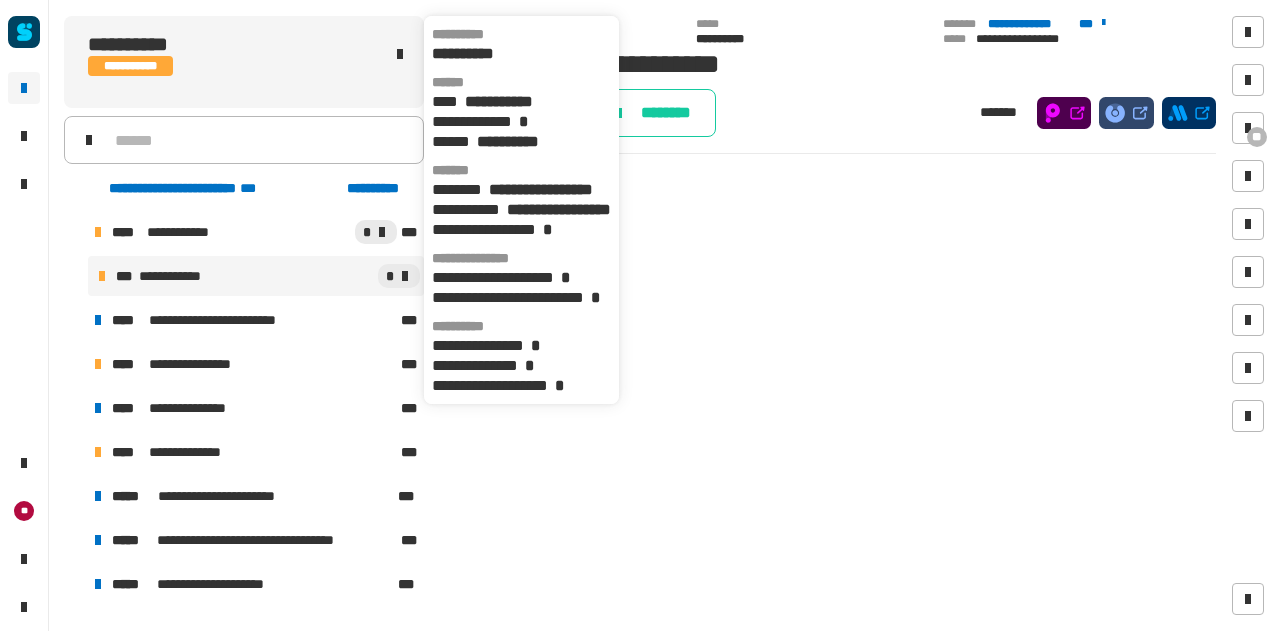 click on "**********" 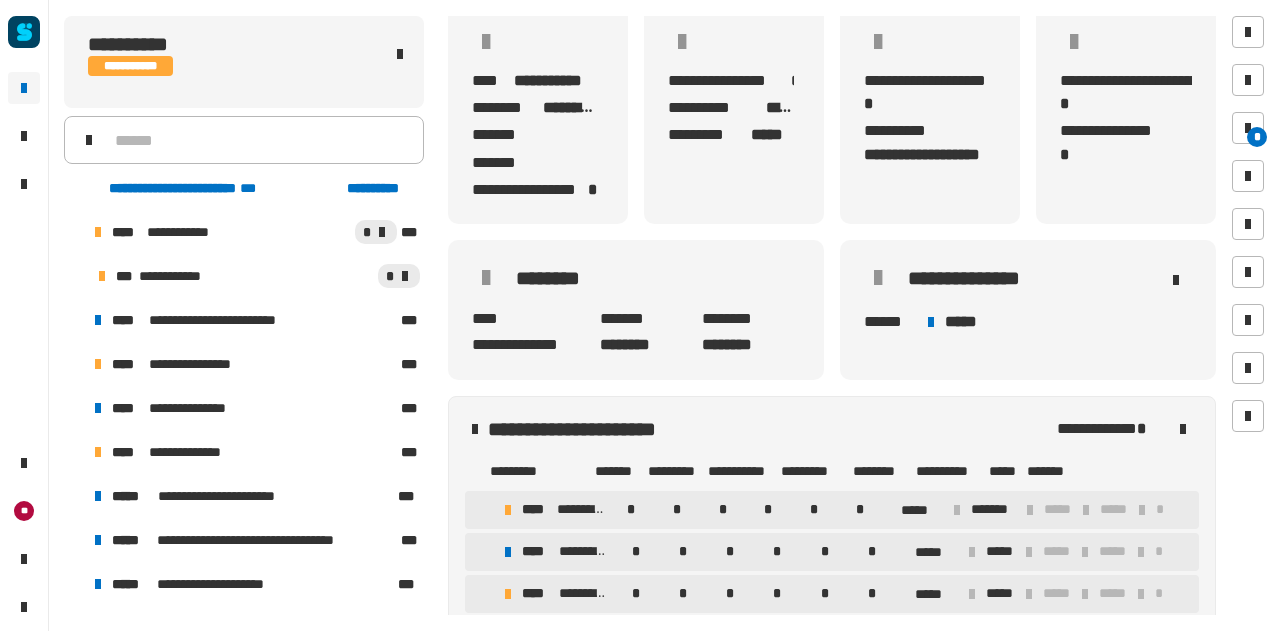 scroll, scrollTop: 0, scrollLeft: 0, axis: both 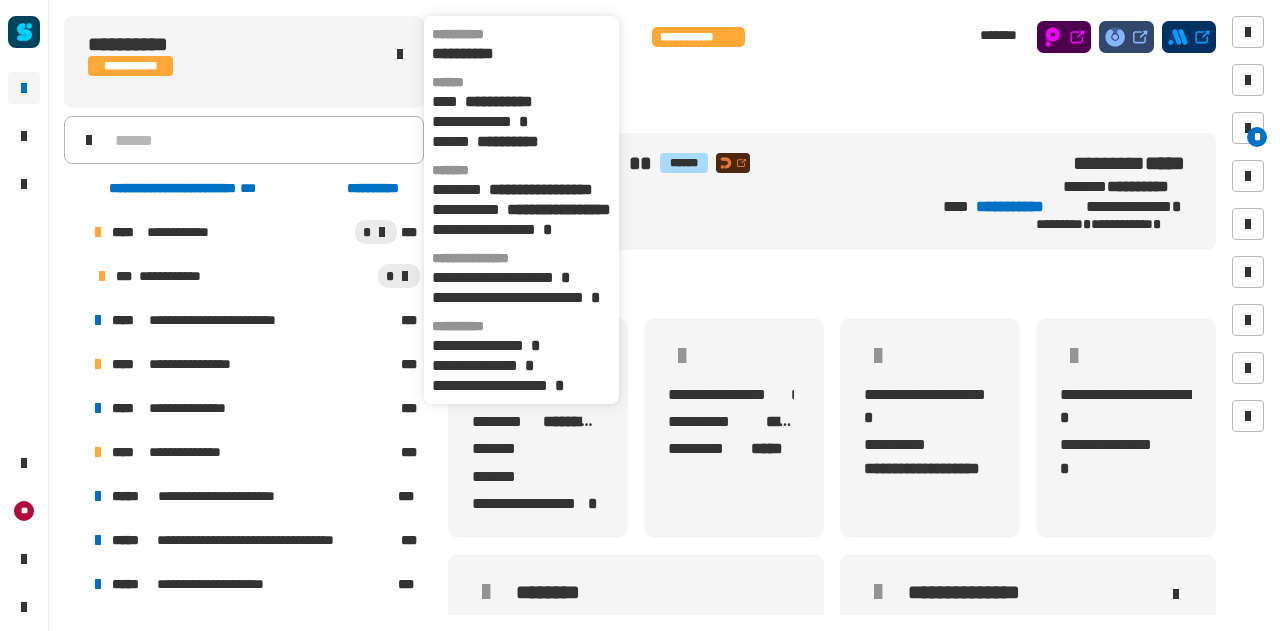 click on "**********" 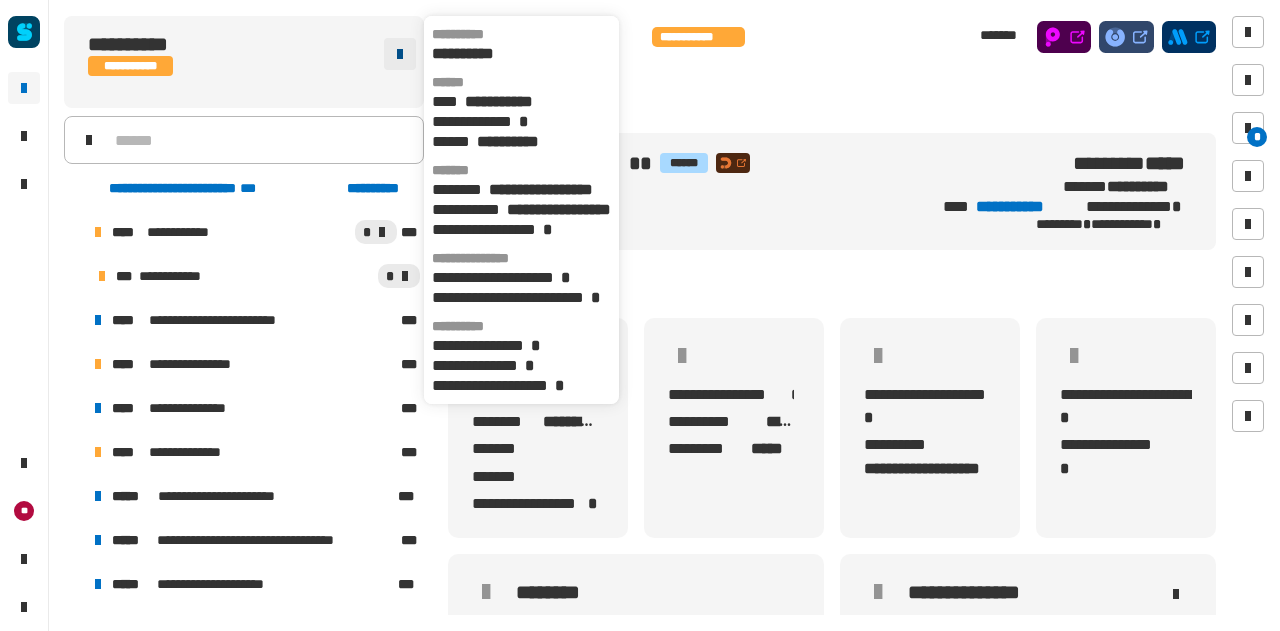 click 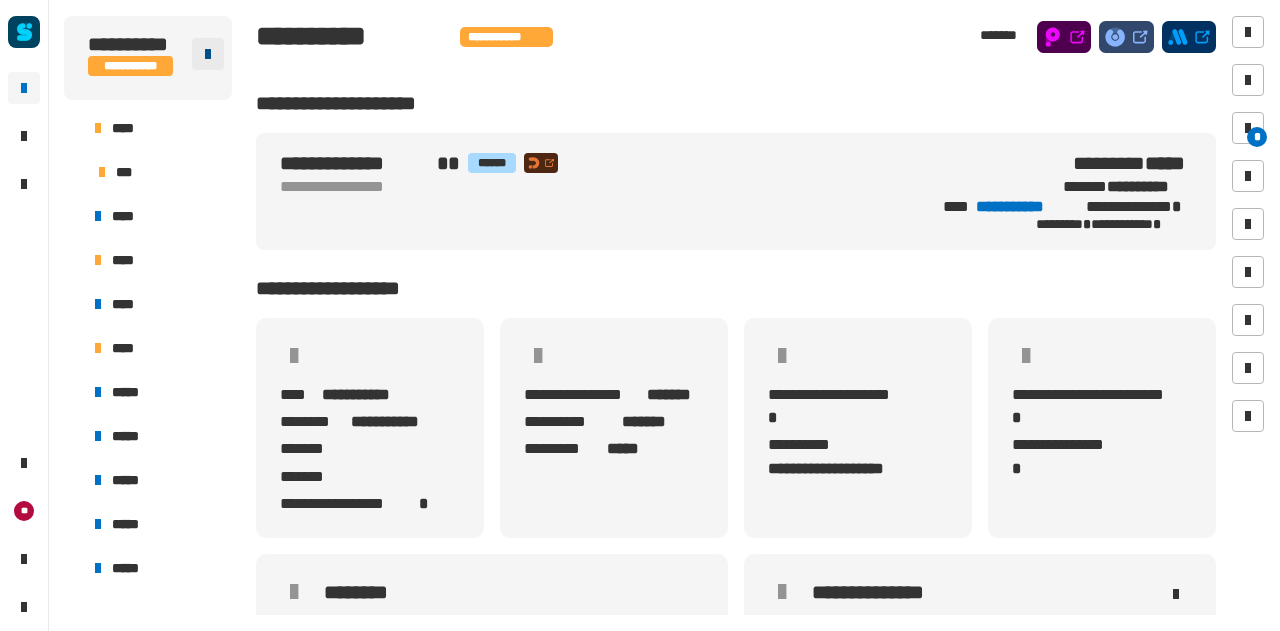 click 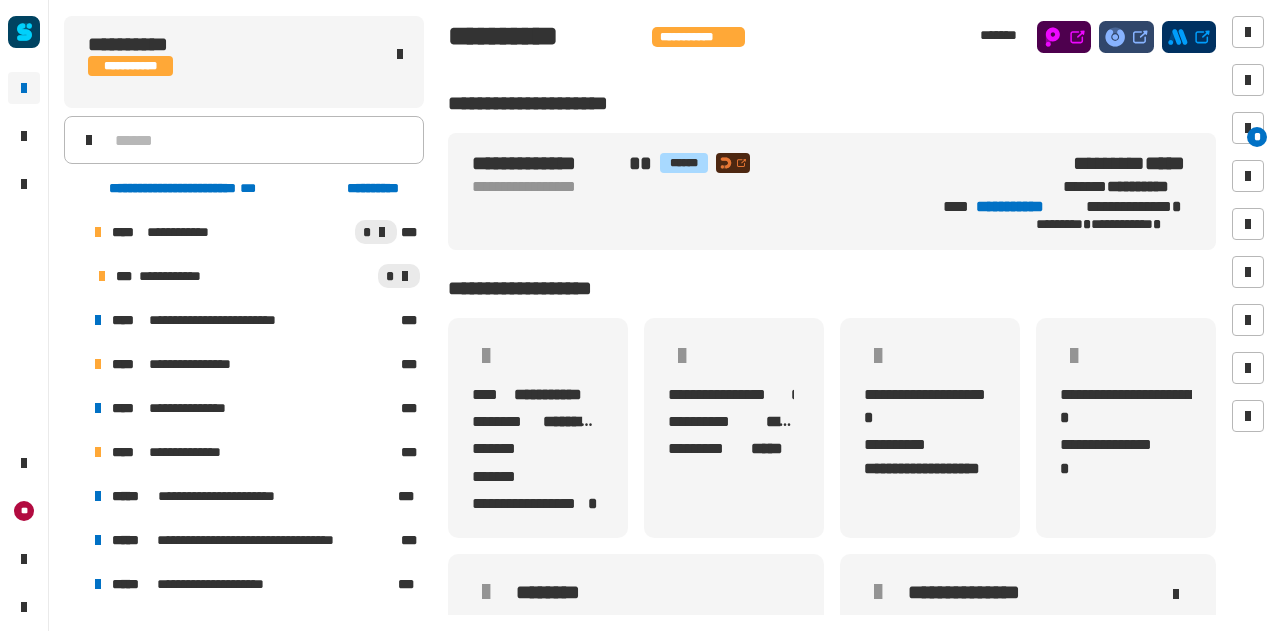 drag, startPoint x: 896, startPoint y: 68, endPoint x: 870, endPoint y: 21, distance: 53.712196 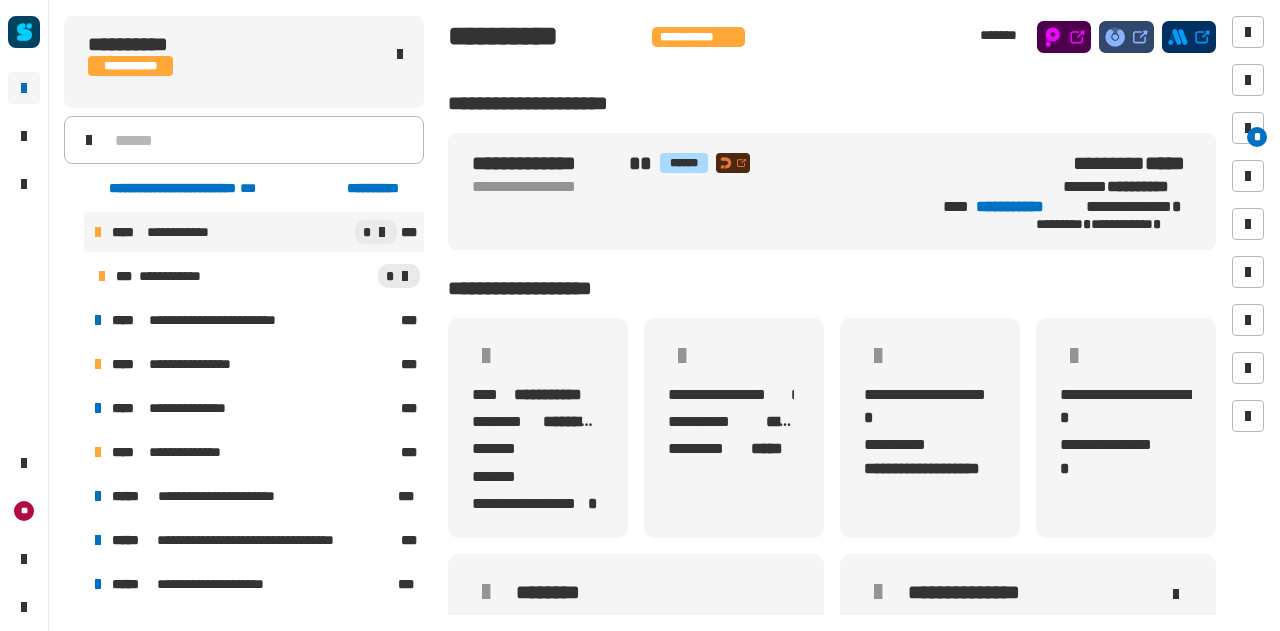 drag, startPoint x: 870, startPoint y: 21, endPoint x: 170, endPoint y: 223, distance: 728.563 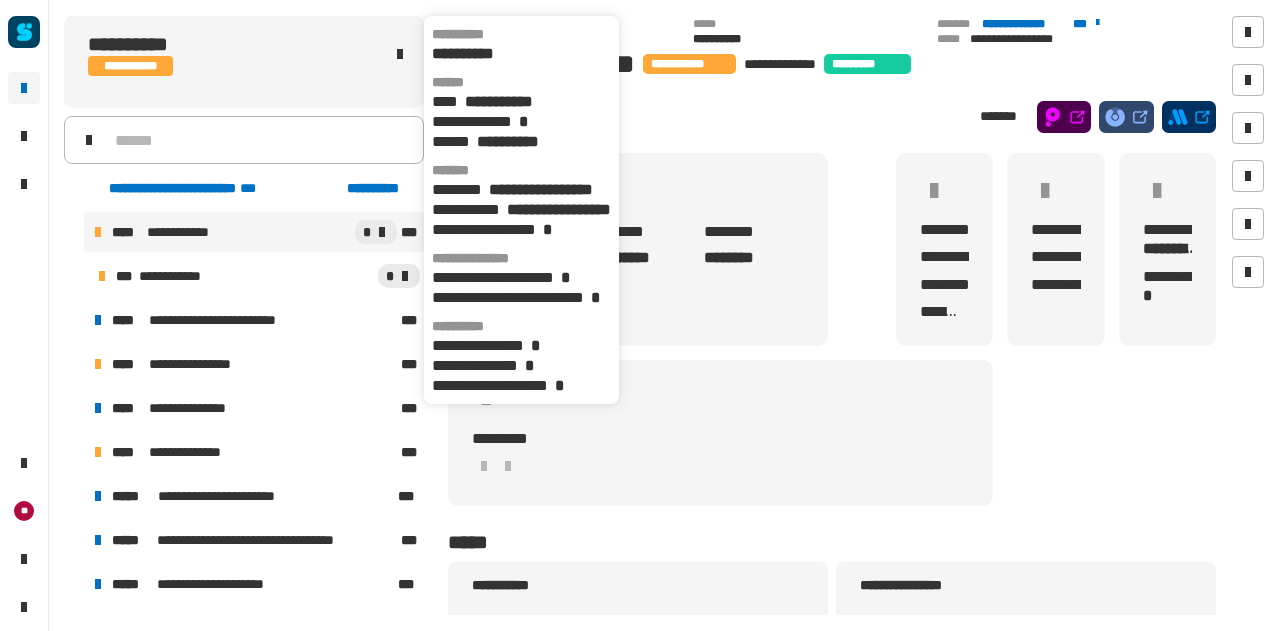 click on "**********" 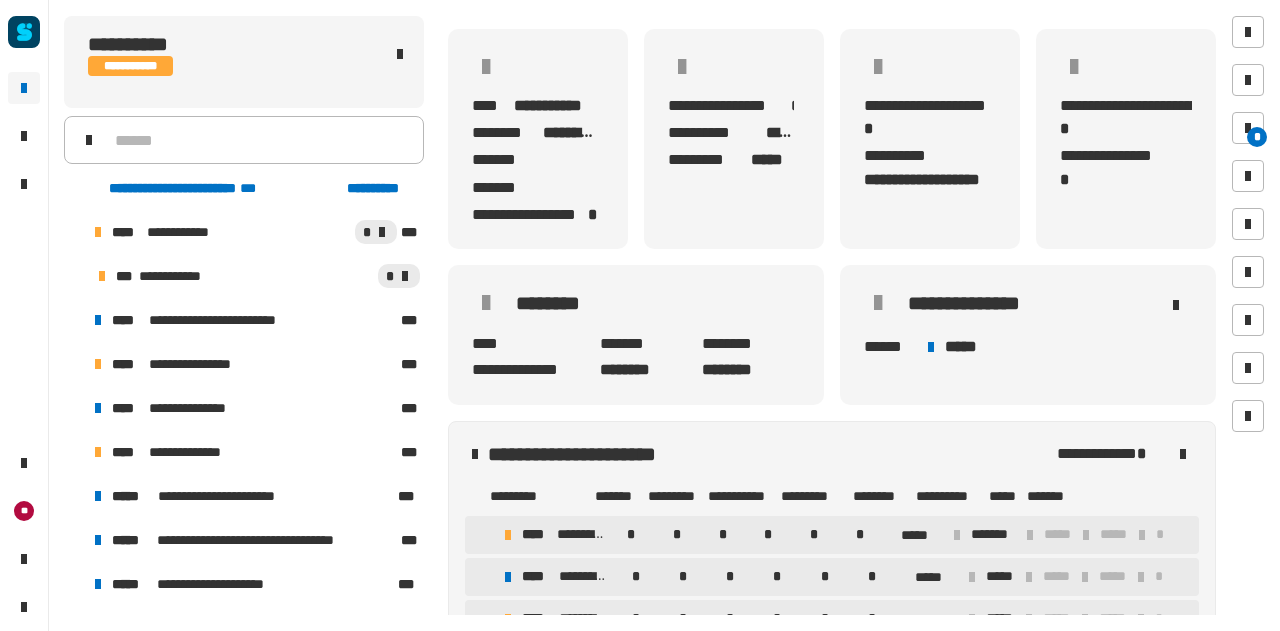 scroll, scrollTop: 0, scrollLeft: 0, axis: both 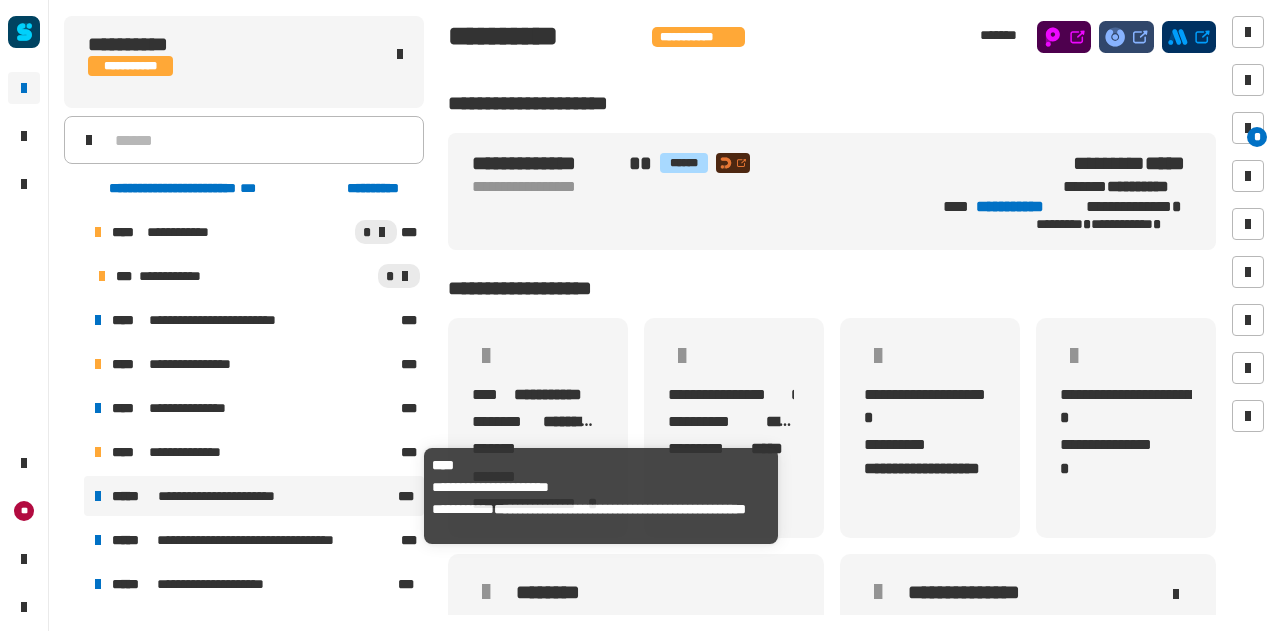 click on "**********" at bounding box center [228, 496] 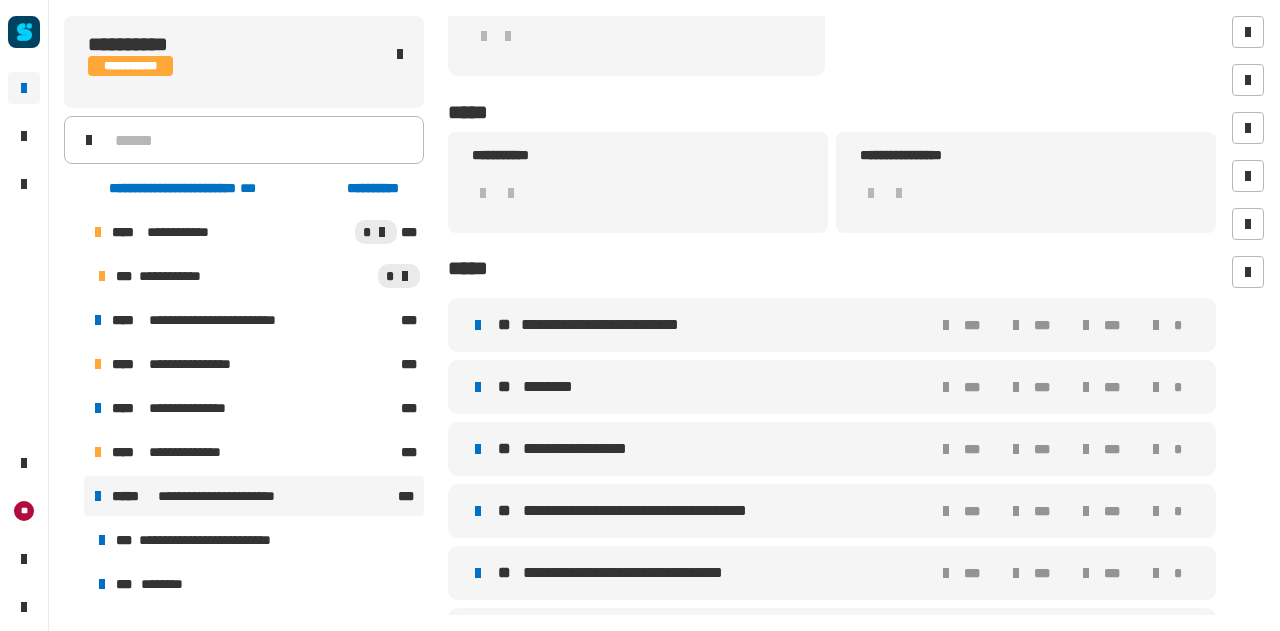 scroll, scrollTop: 461, scrollLeft: 0, axis: vertical 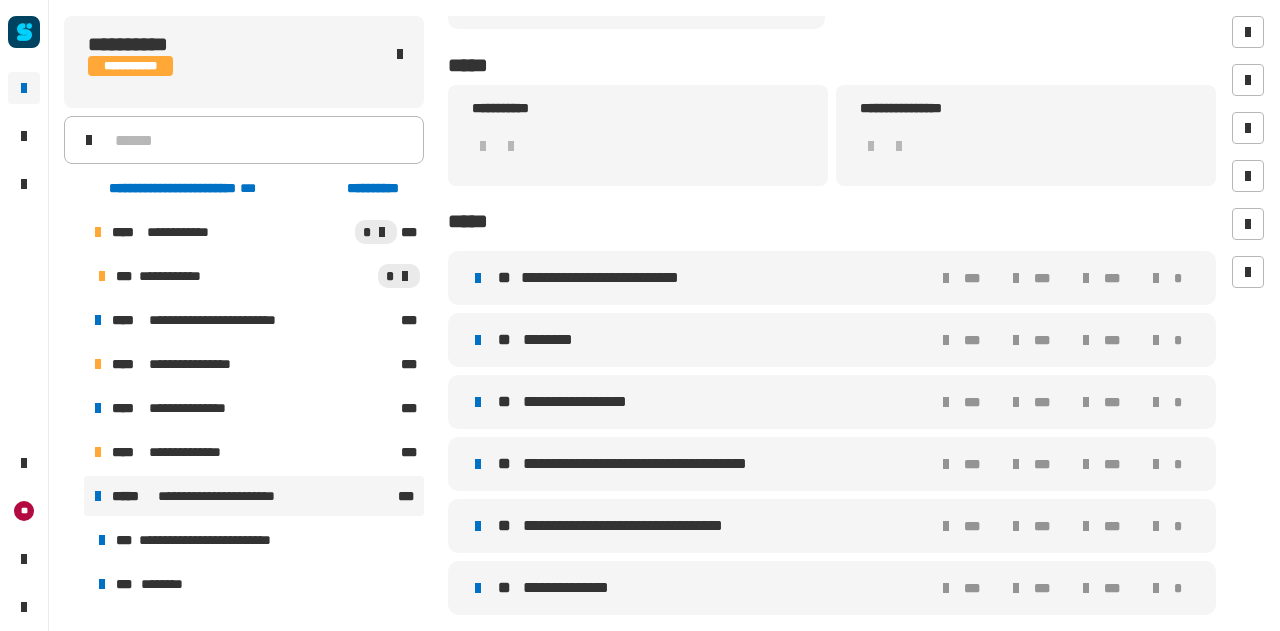 click on "**********" at bounding box center [608, 278] 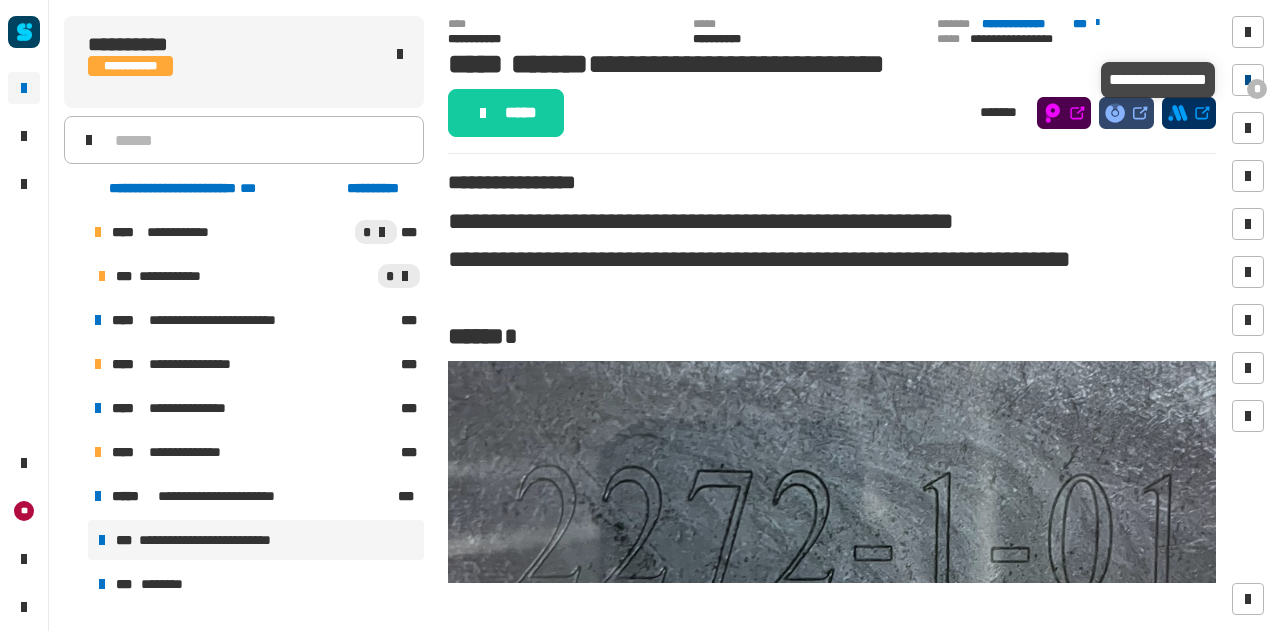 click at bounding box center (1248, 80) 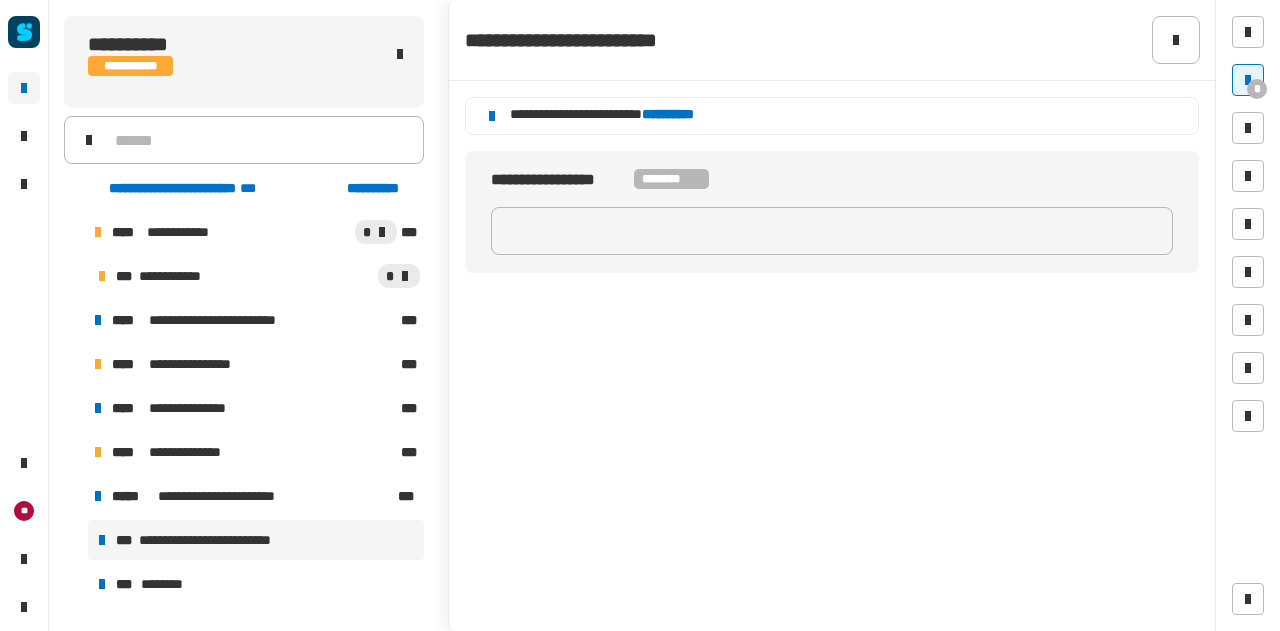 click on "**********" 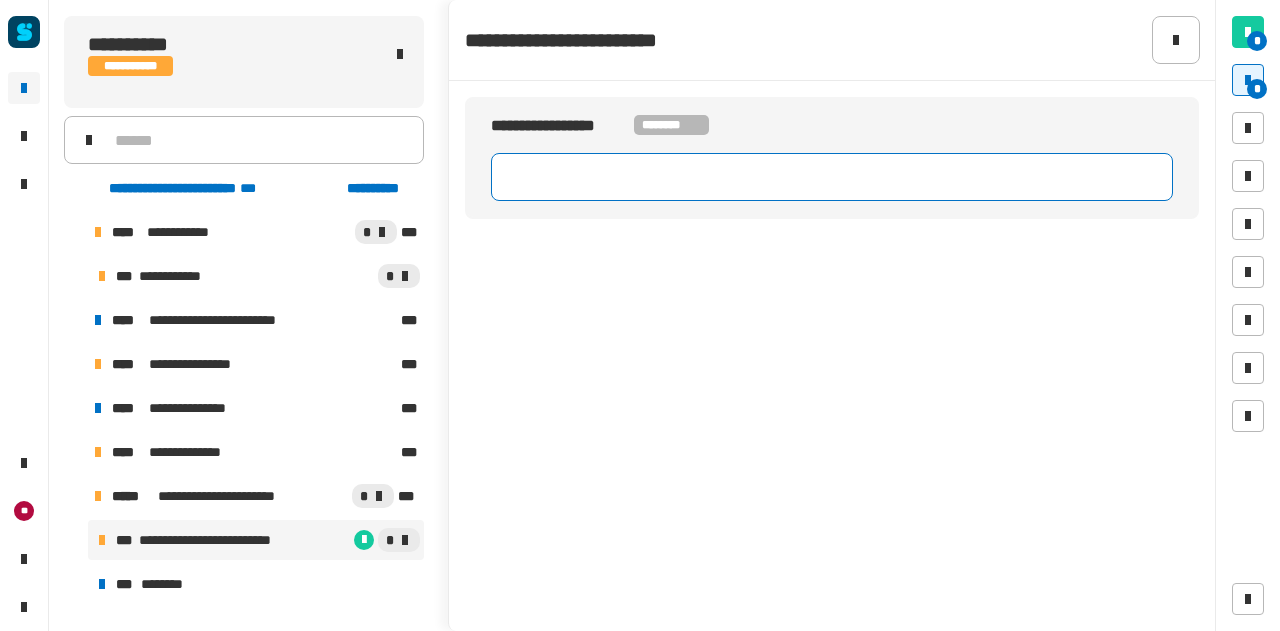 click 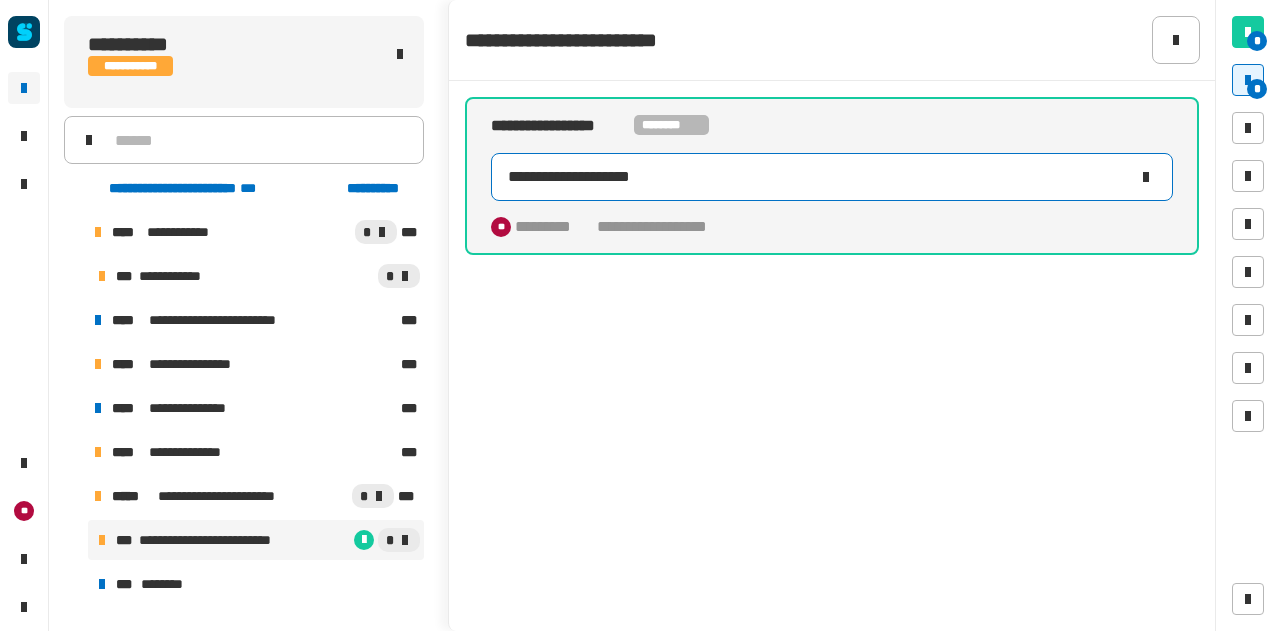 type on "**********" 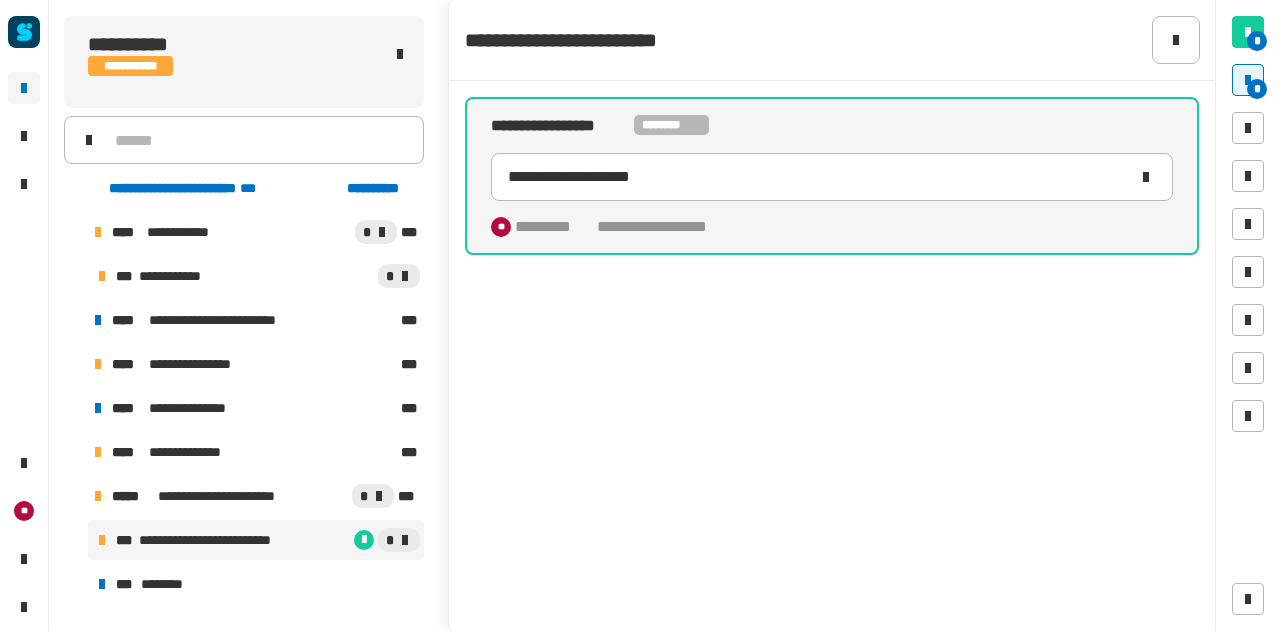 click on "**********" 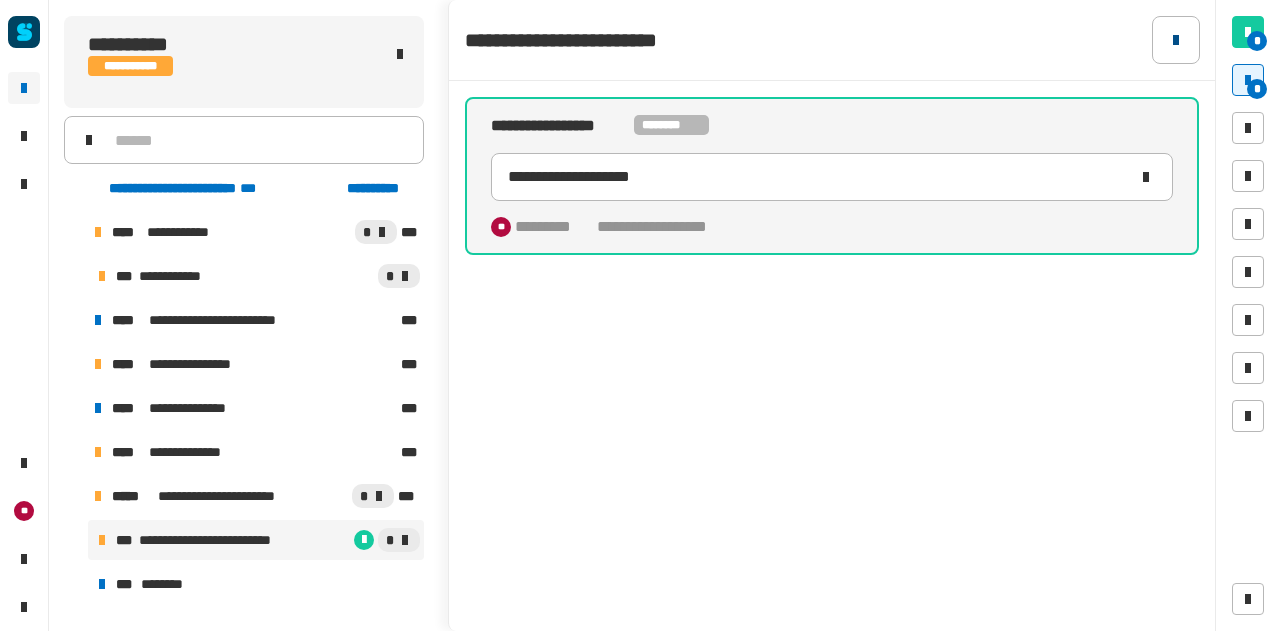 click 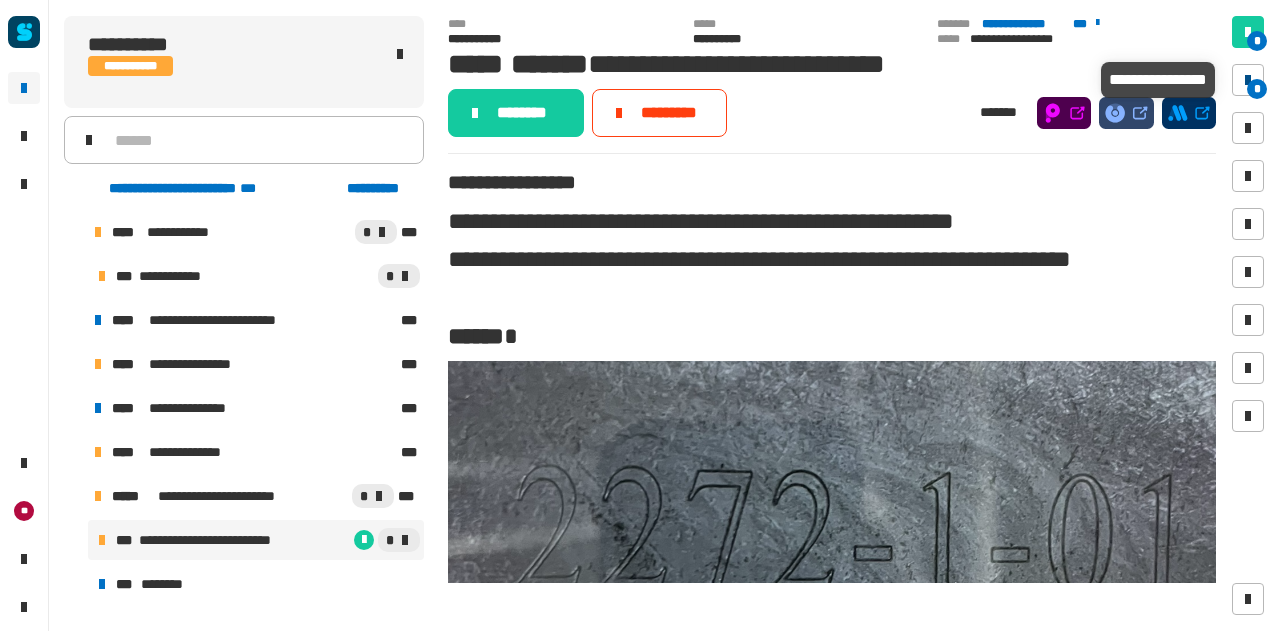 click at bounding box center (1248, 80) 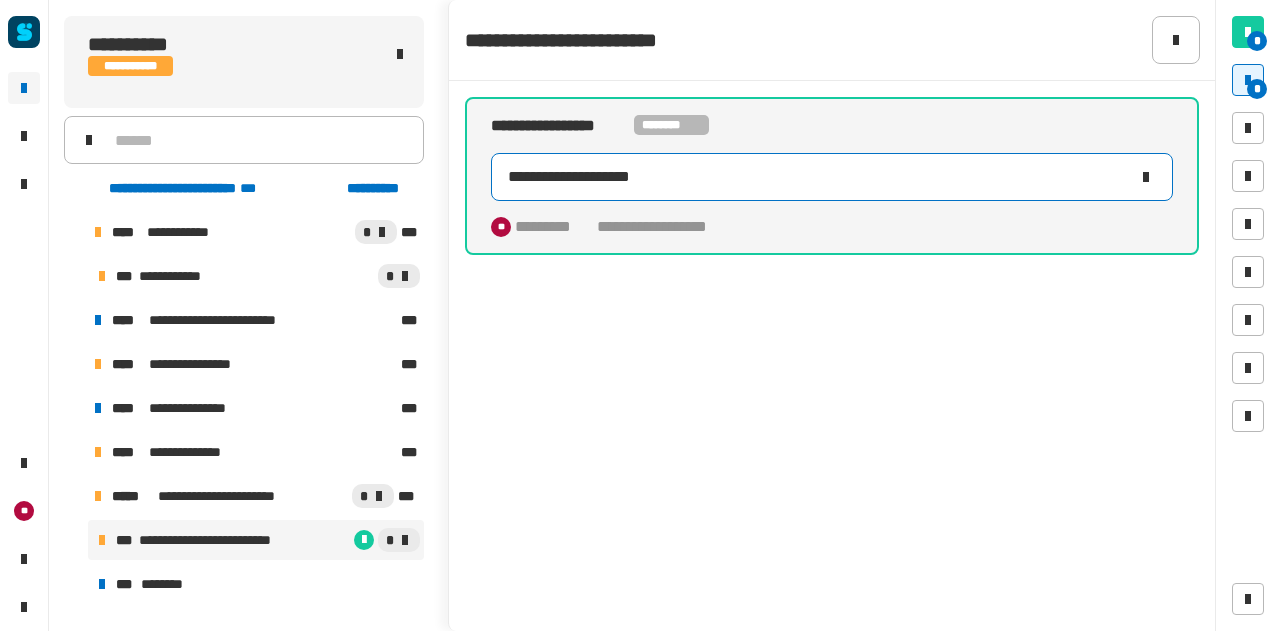 click on "**********" 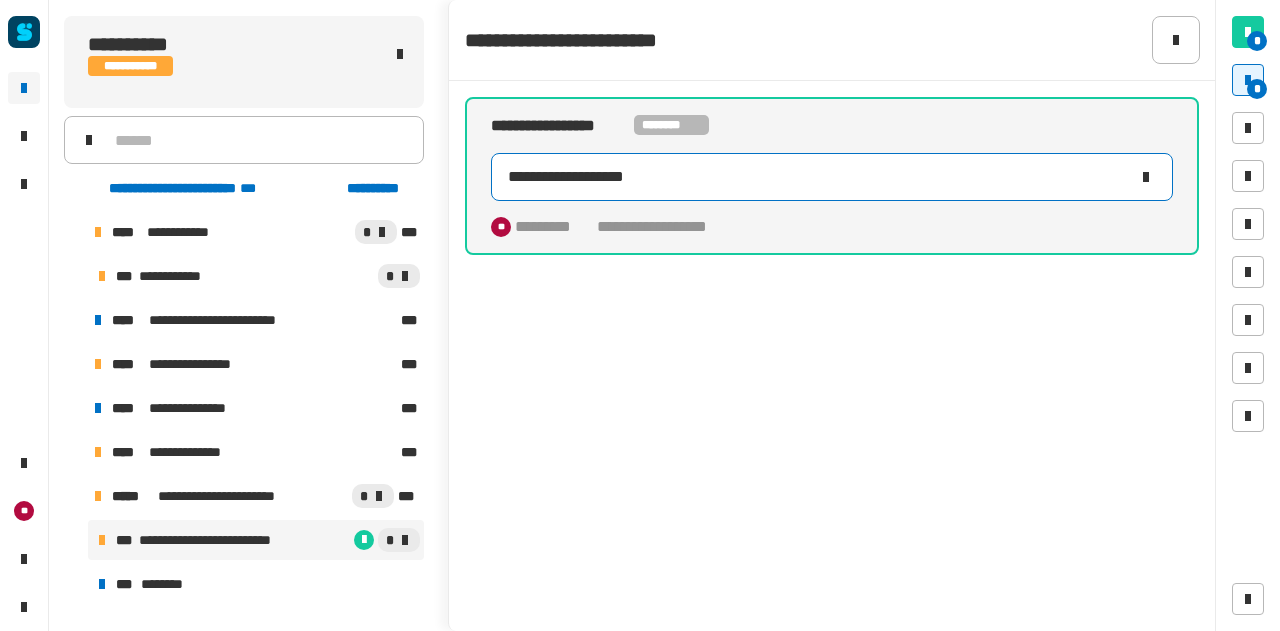click on "**********" 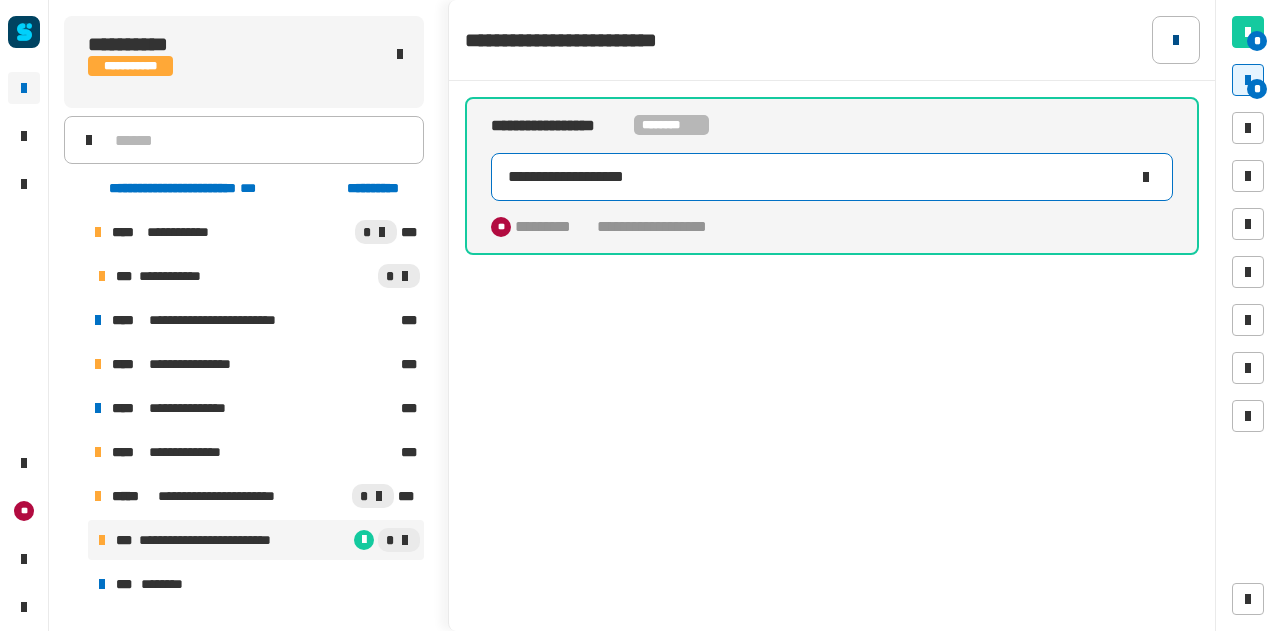 type on "**********" 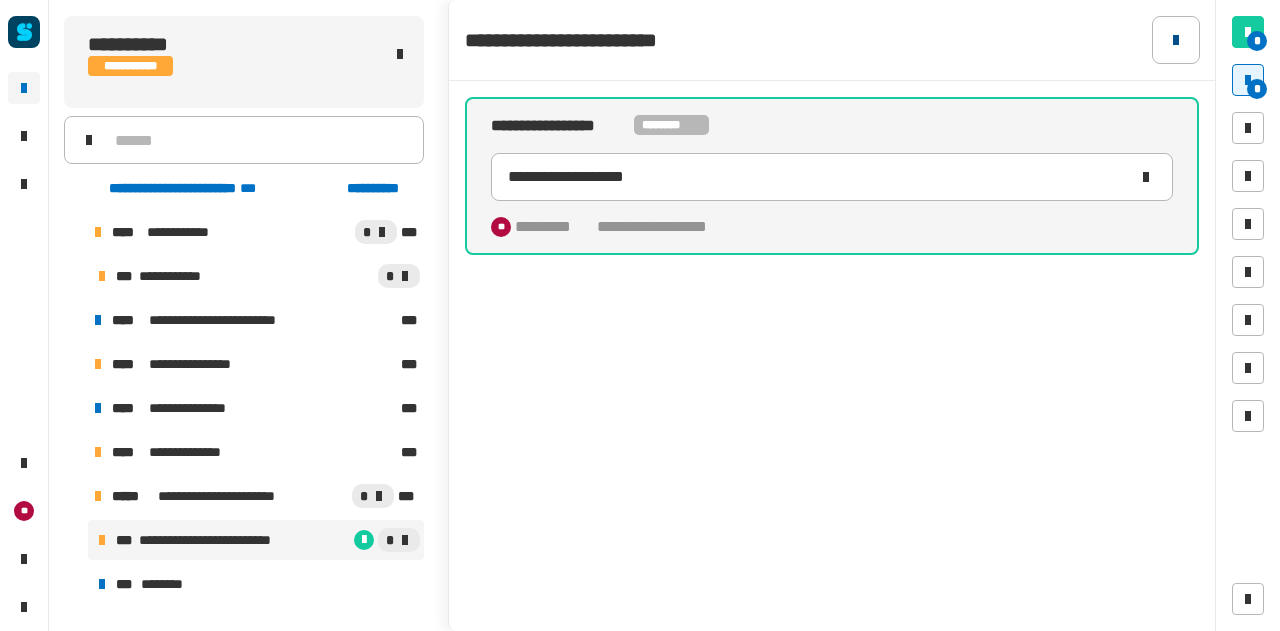 click 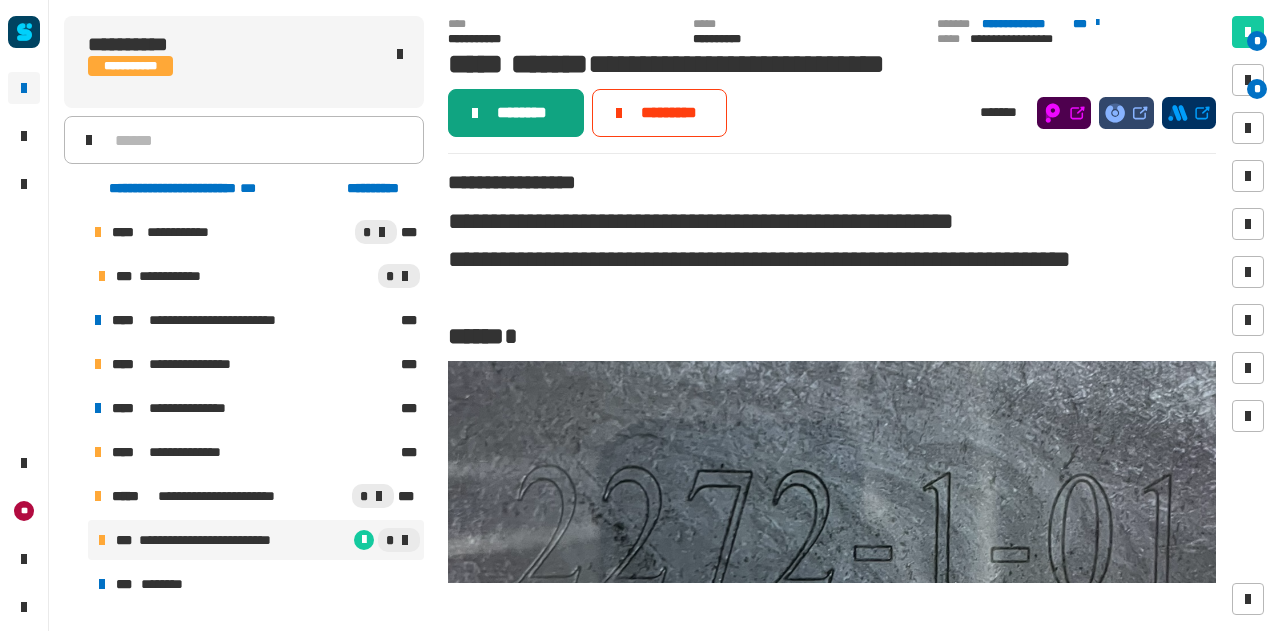 click on "********" 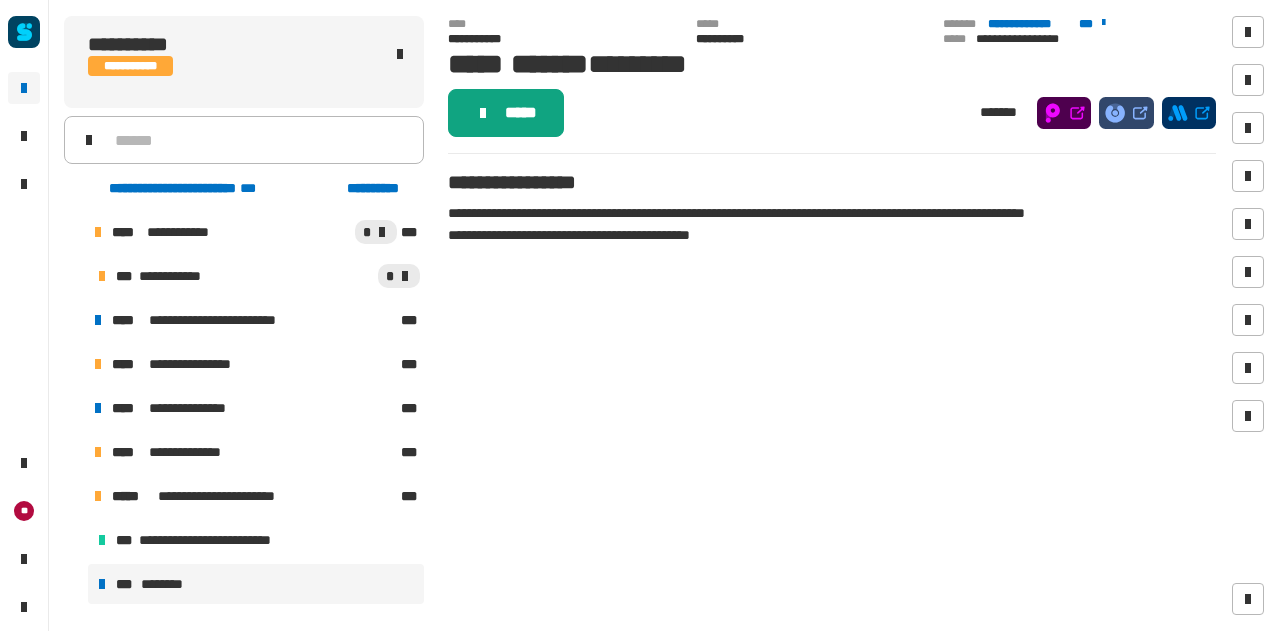 click on "*****" 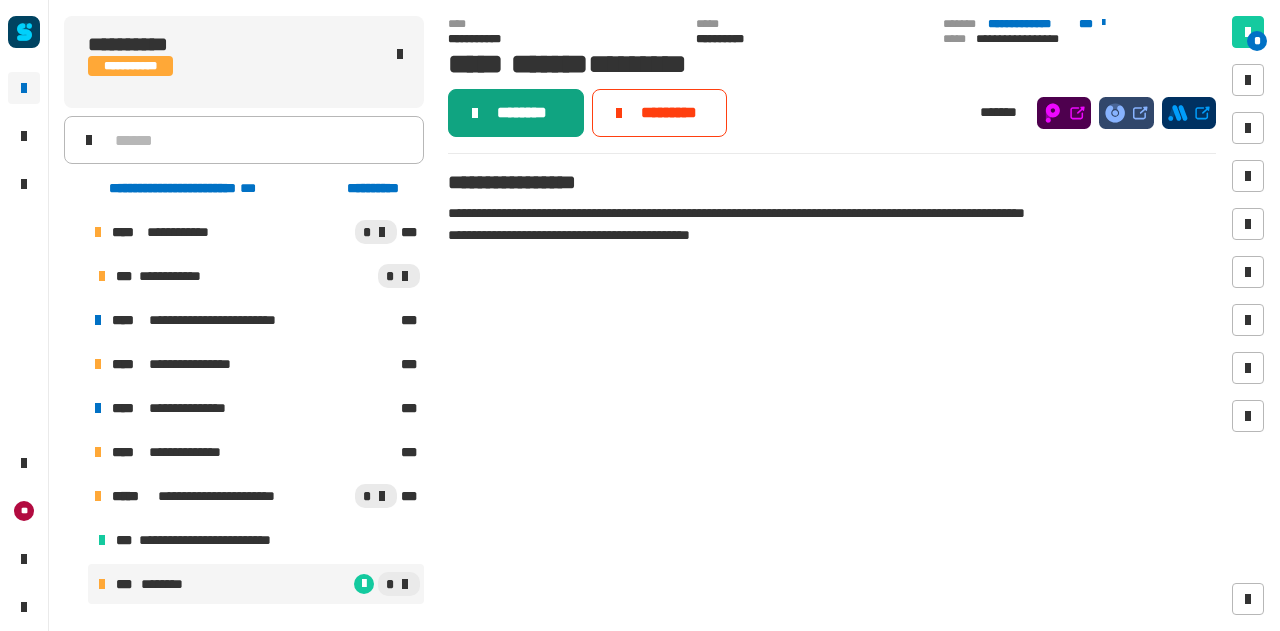 click on "********" 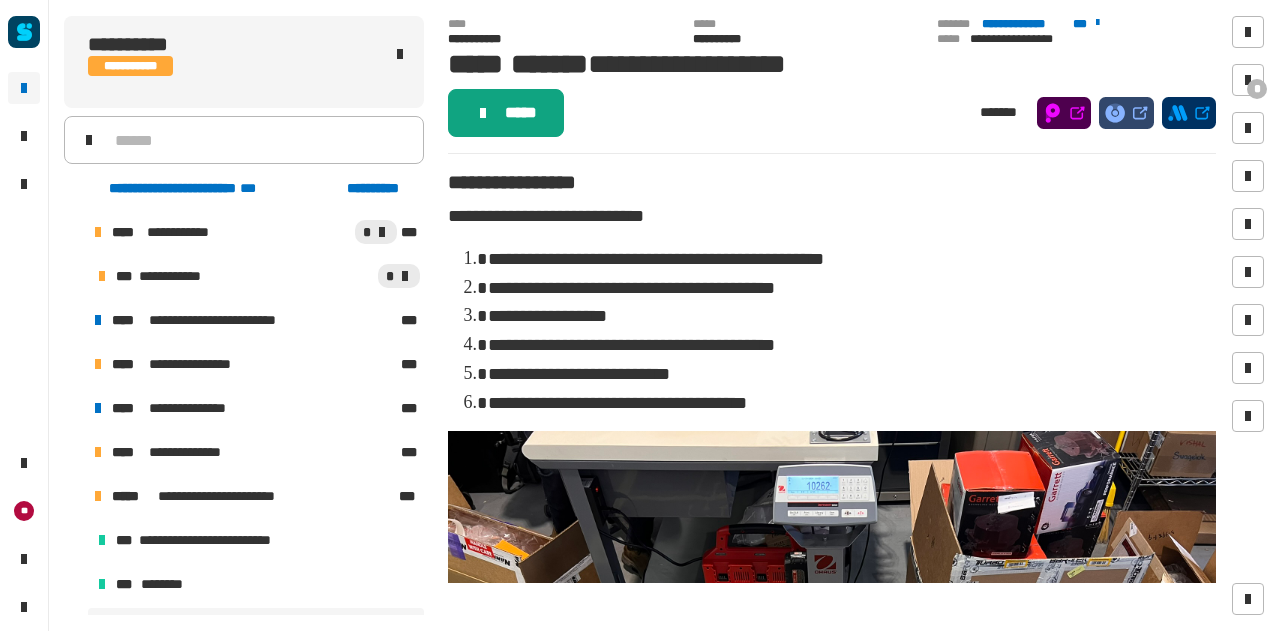 click on "*****" 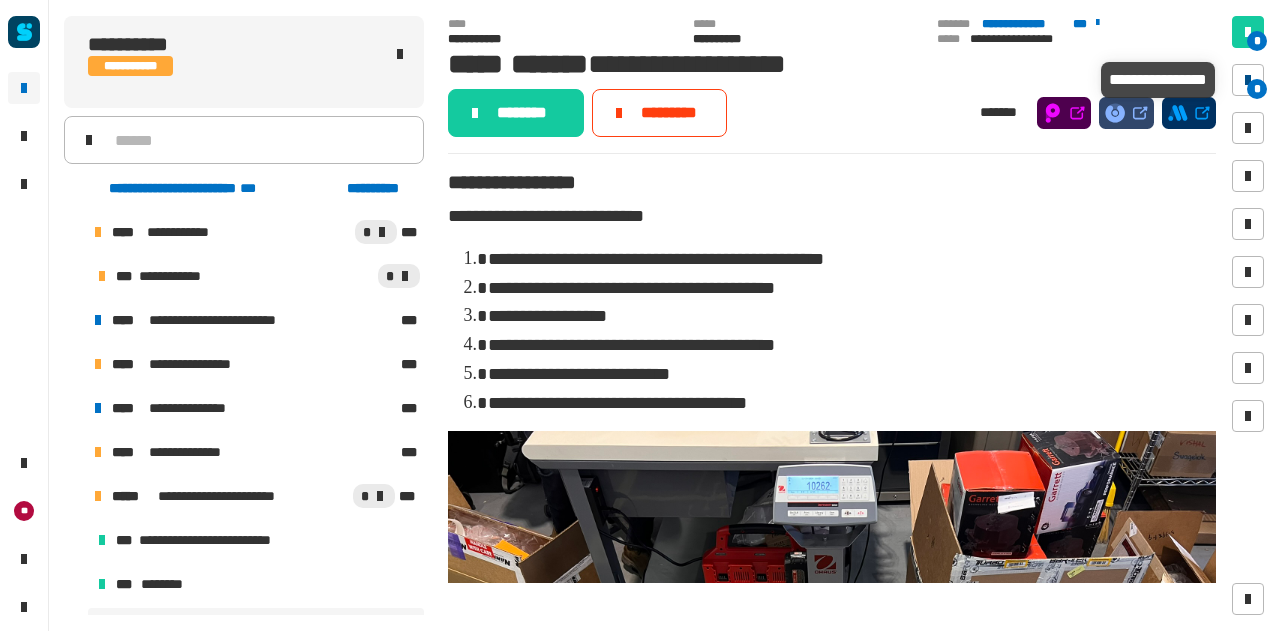 click at bounding box center [1248, 80] 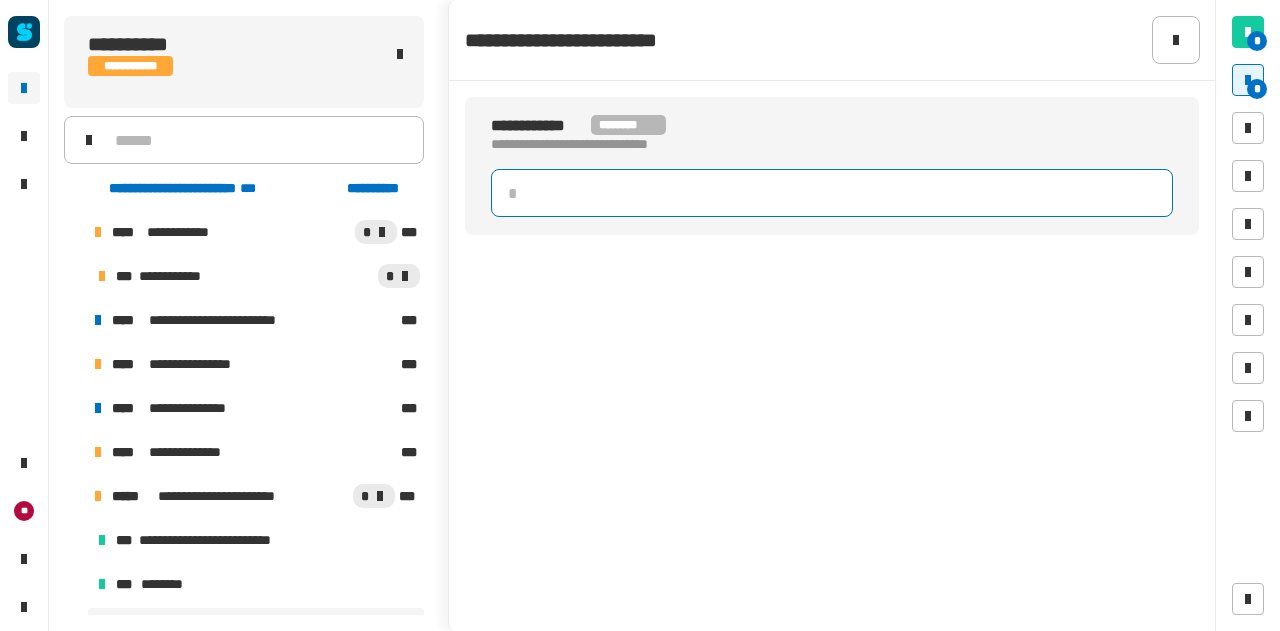 click 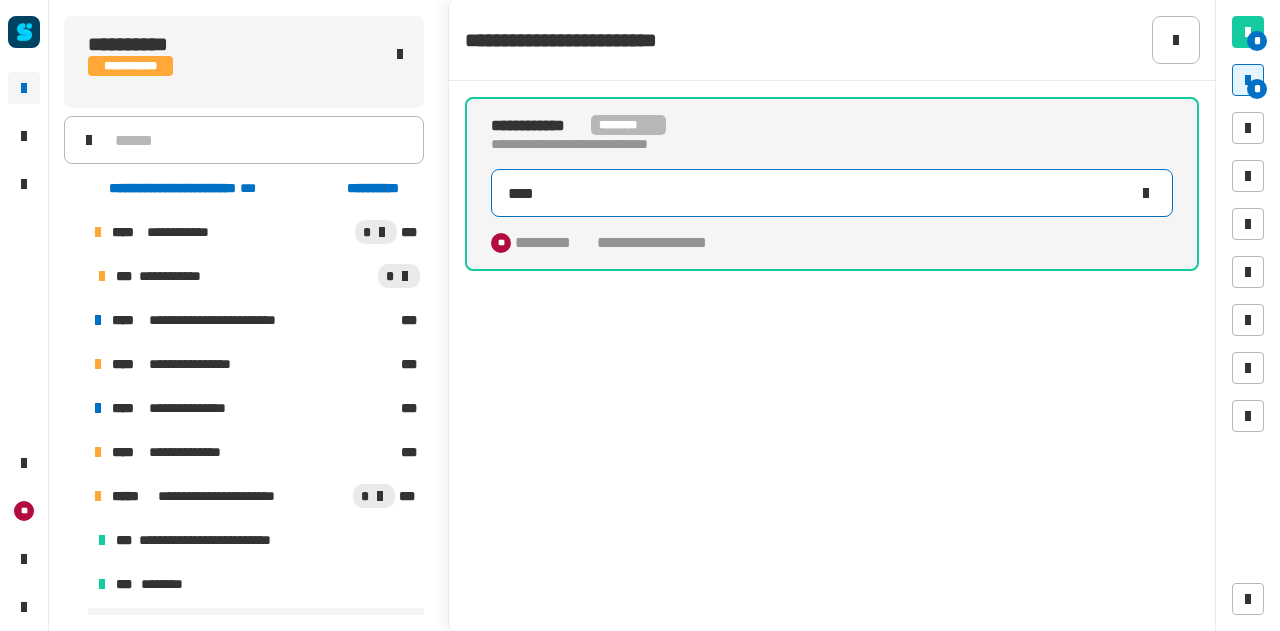 type on "*****" 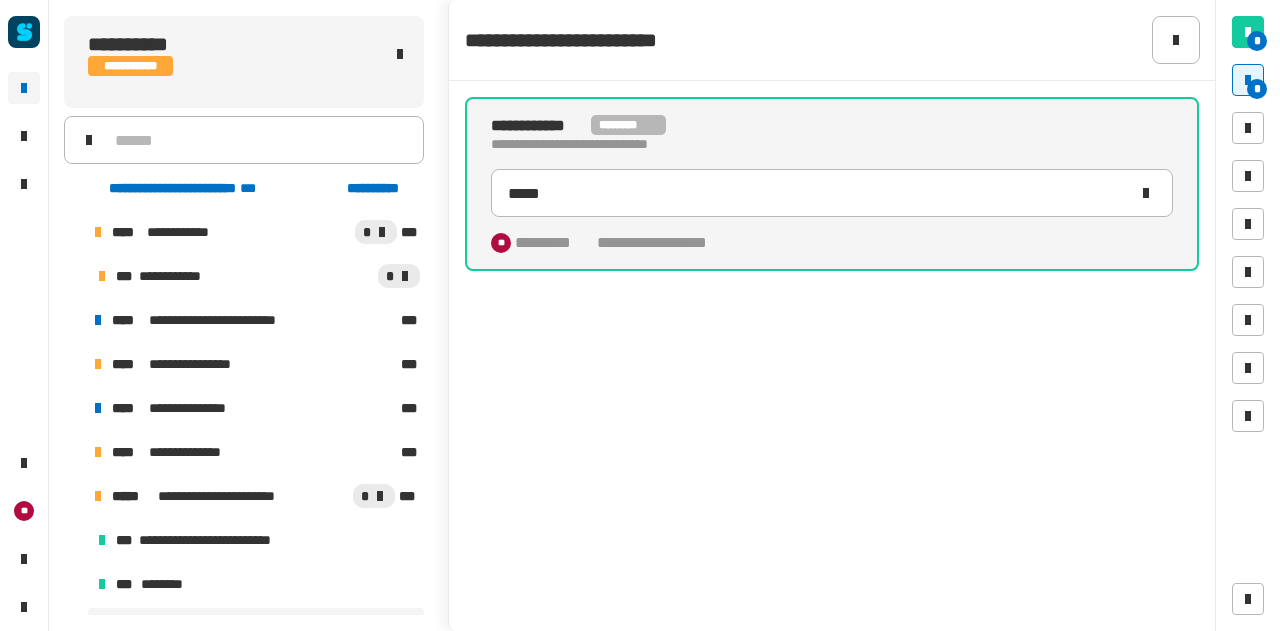 click on "**********" 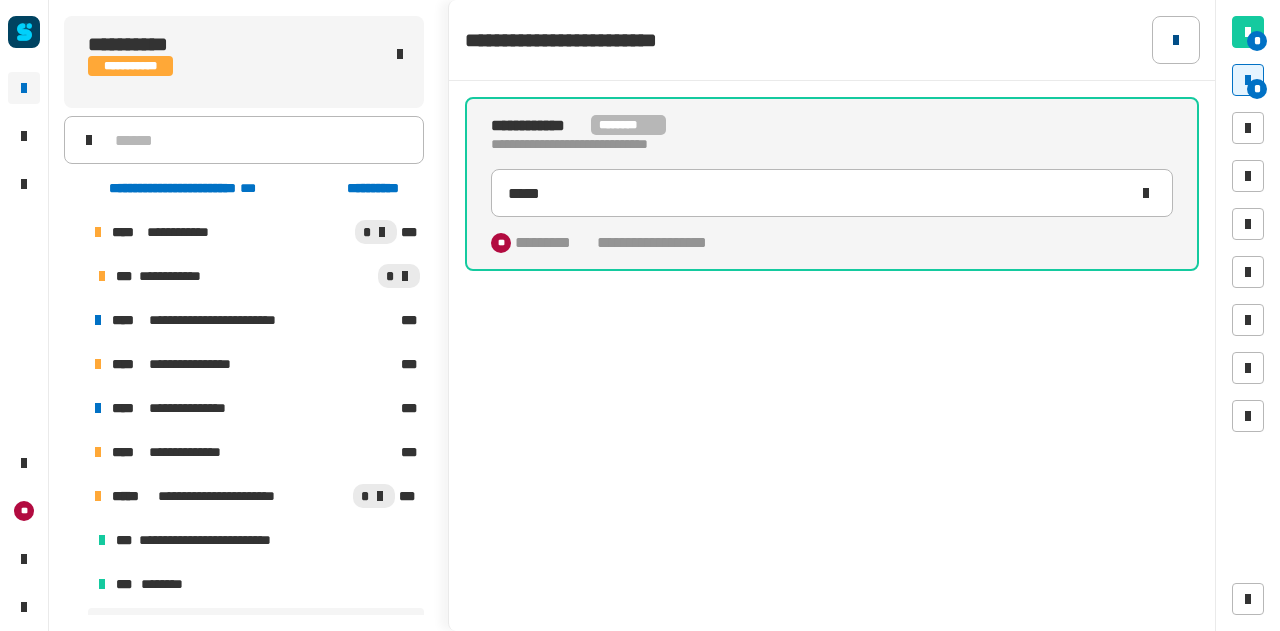 click 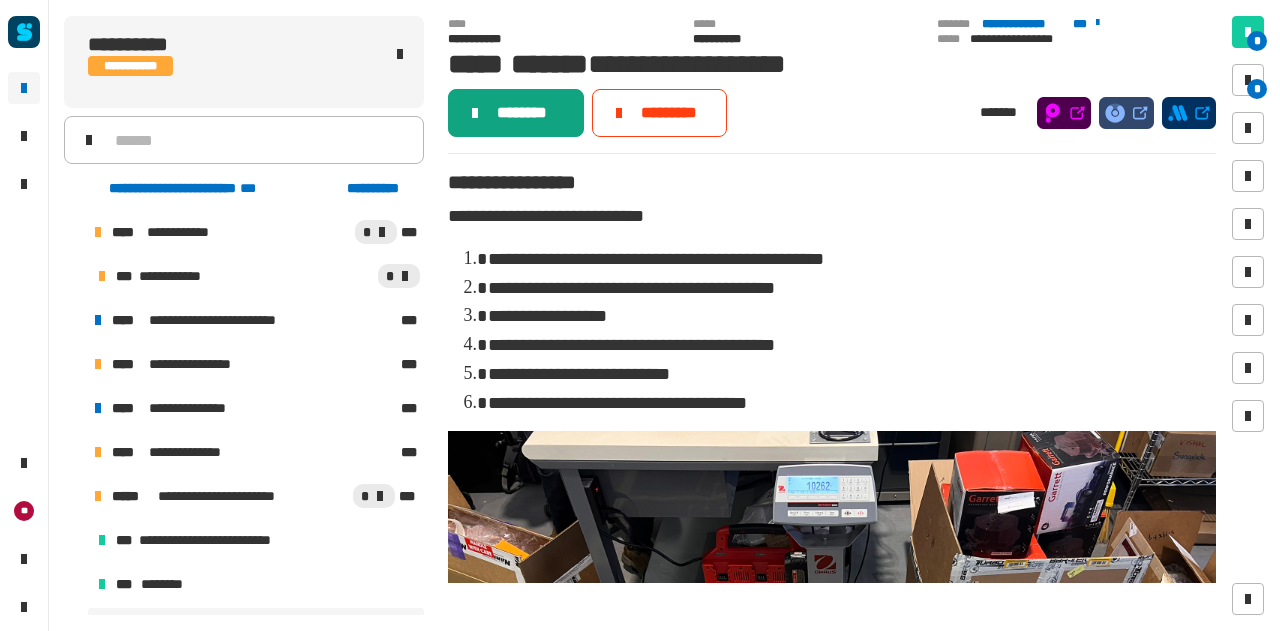 click on "********" 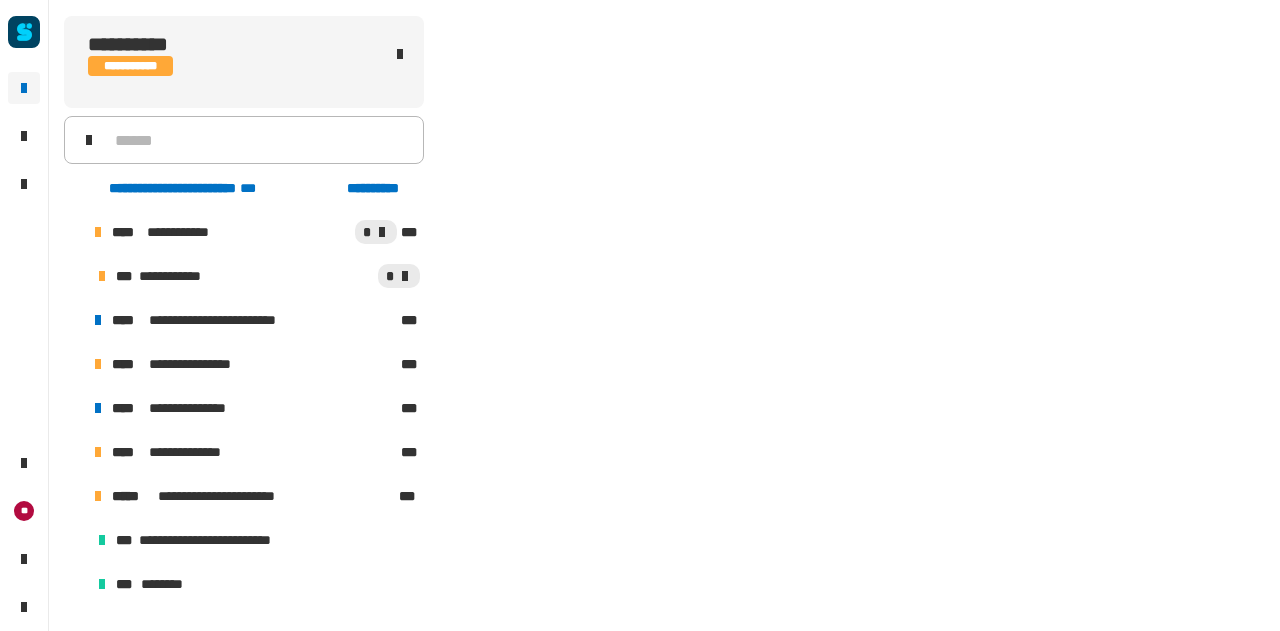 scroll, scrollTop: 216, scrollLeft: 0, axis: vertical 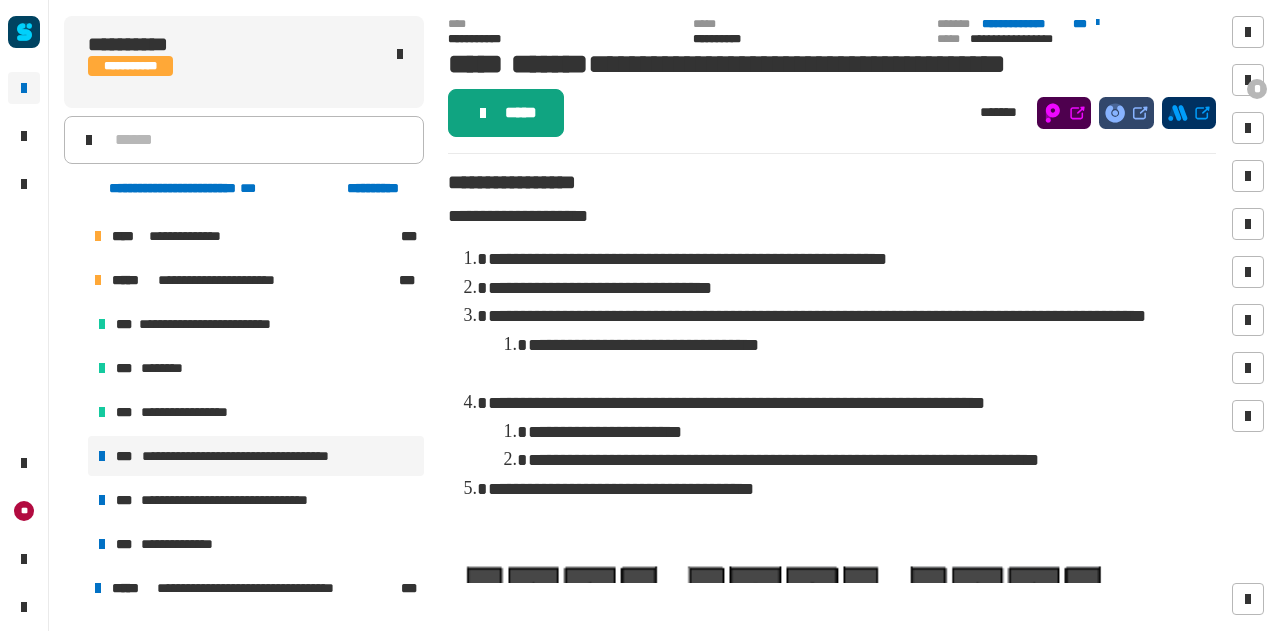 click on "*****" 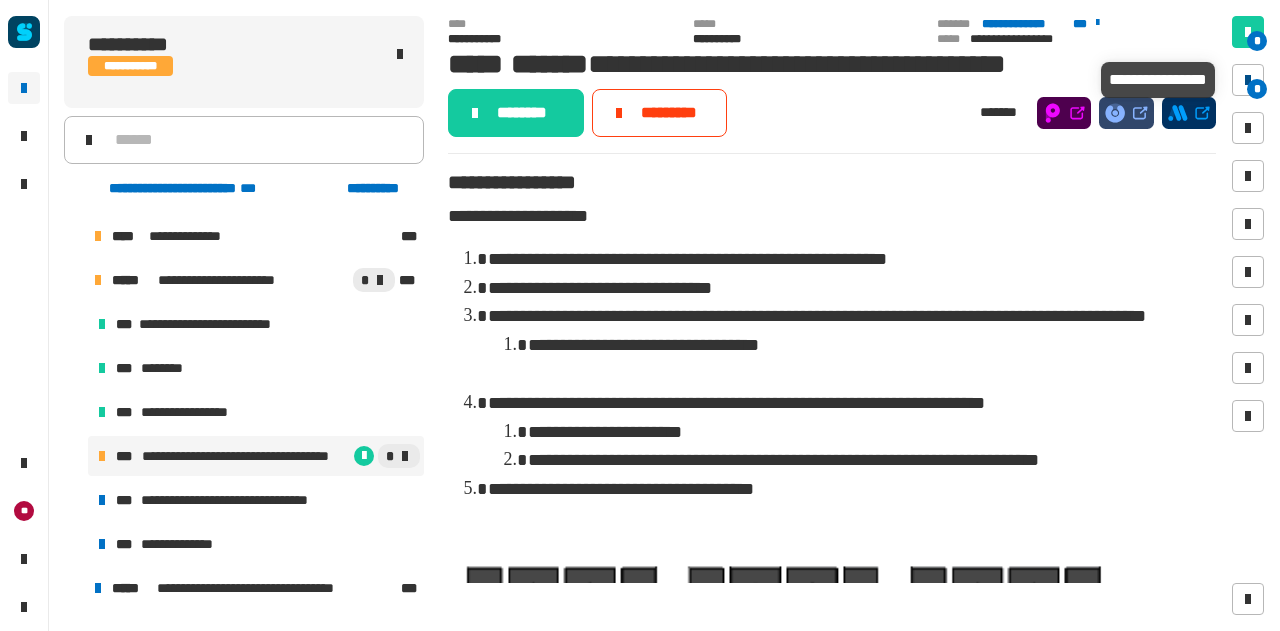 click on "*" at bounding box center (1248, 80) 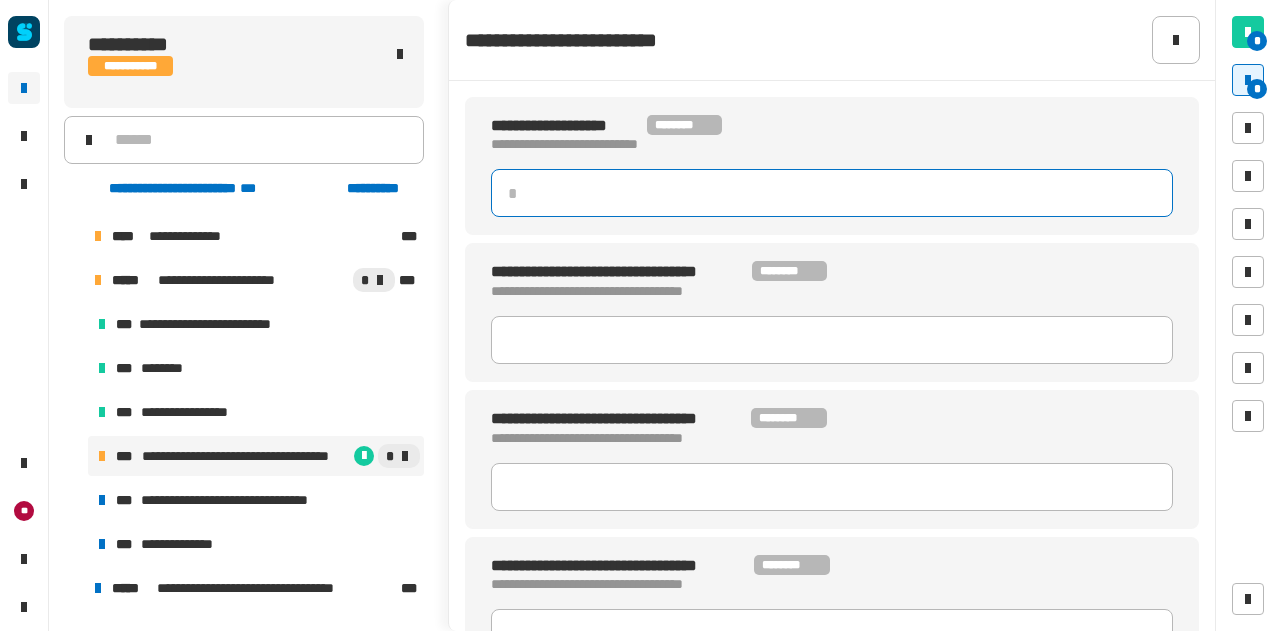 click 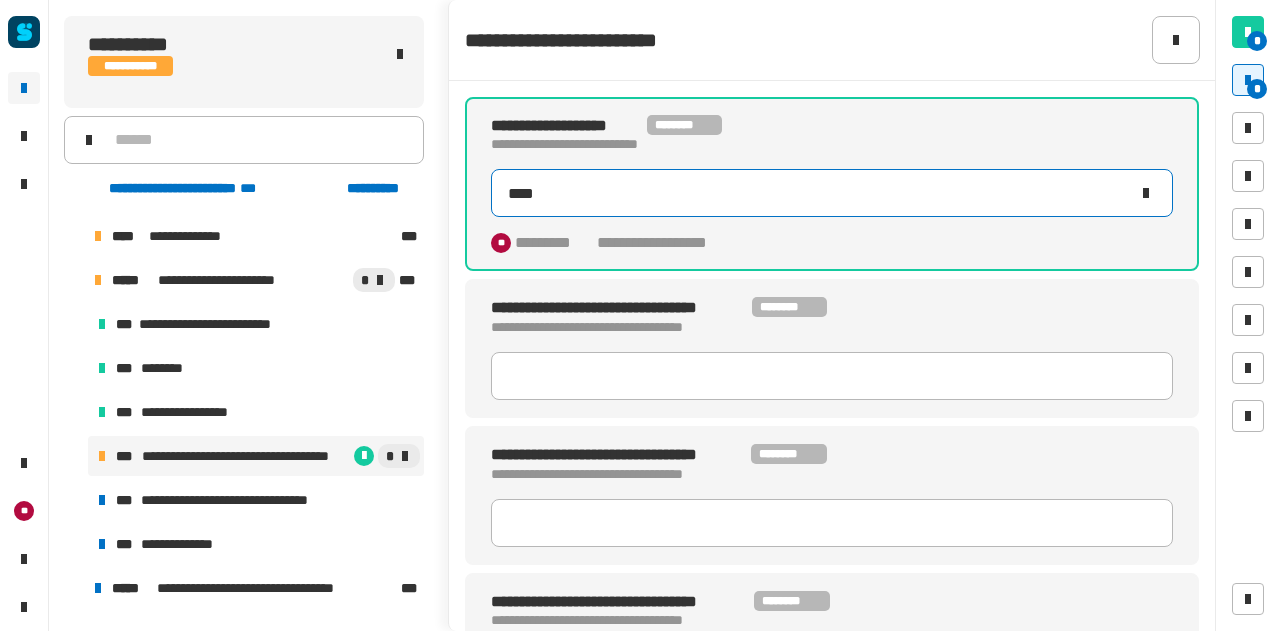 type on "****" 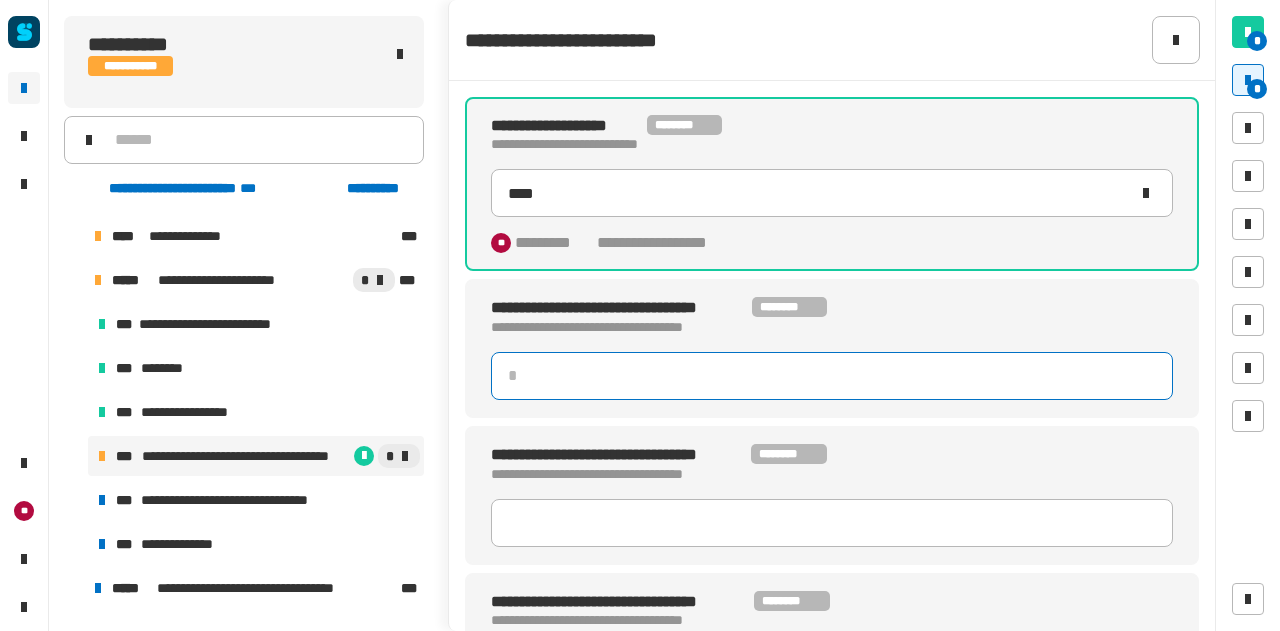 click 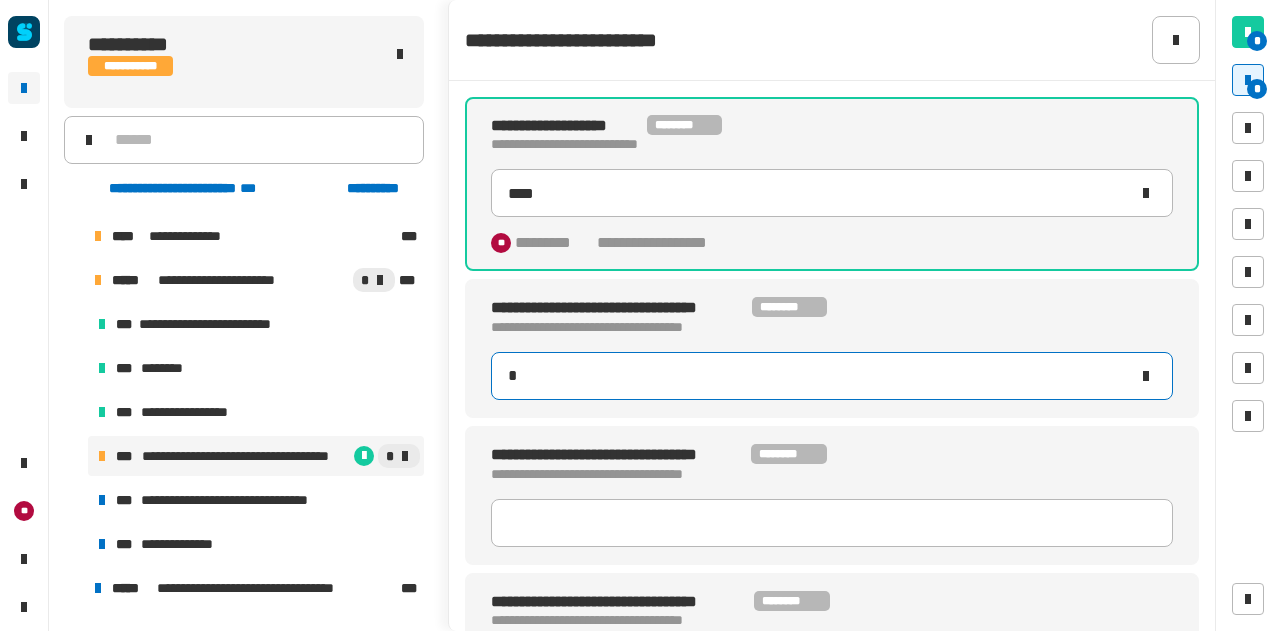 type on "**" 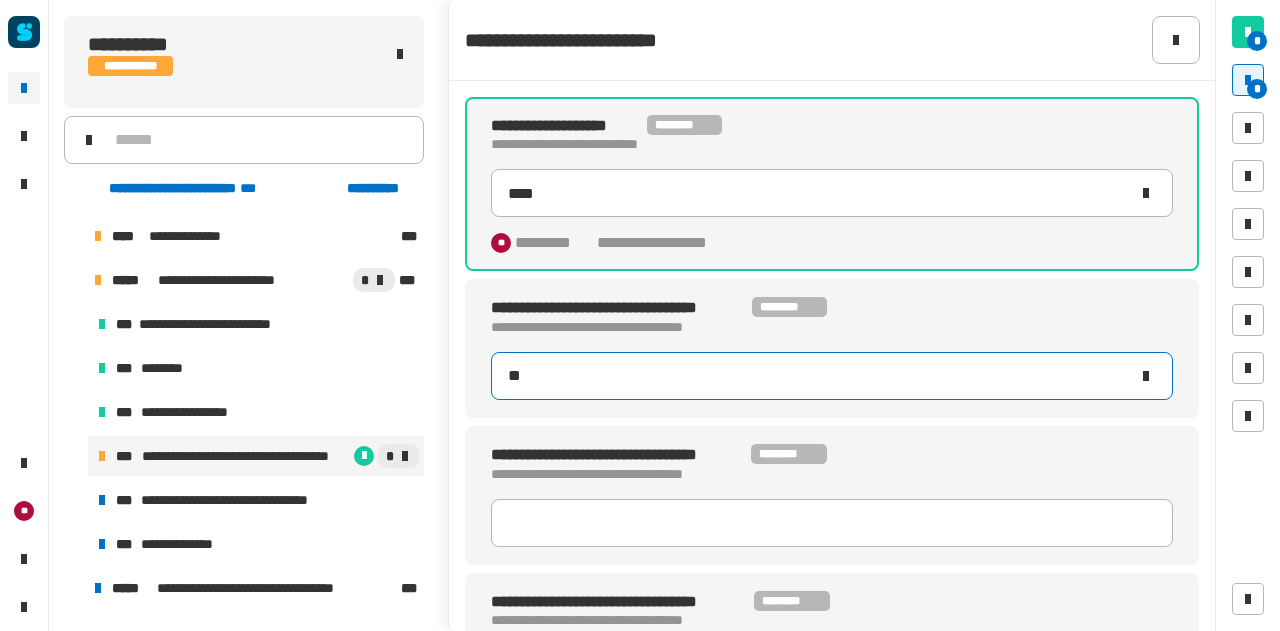 type on "****" 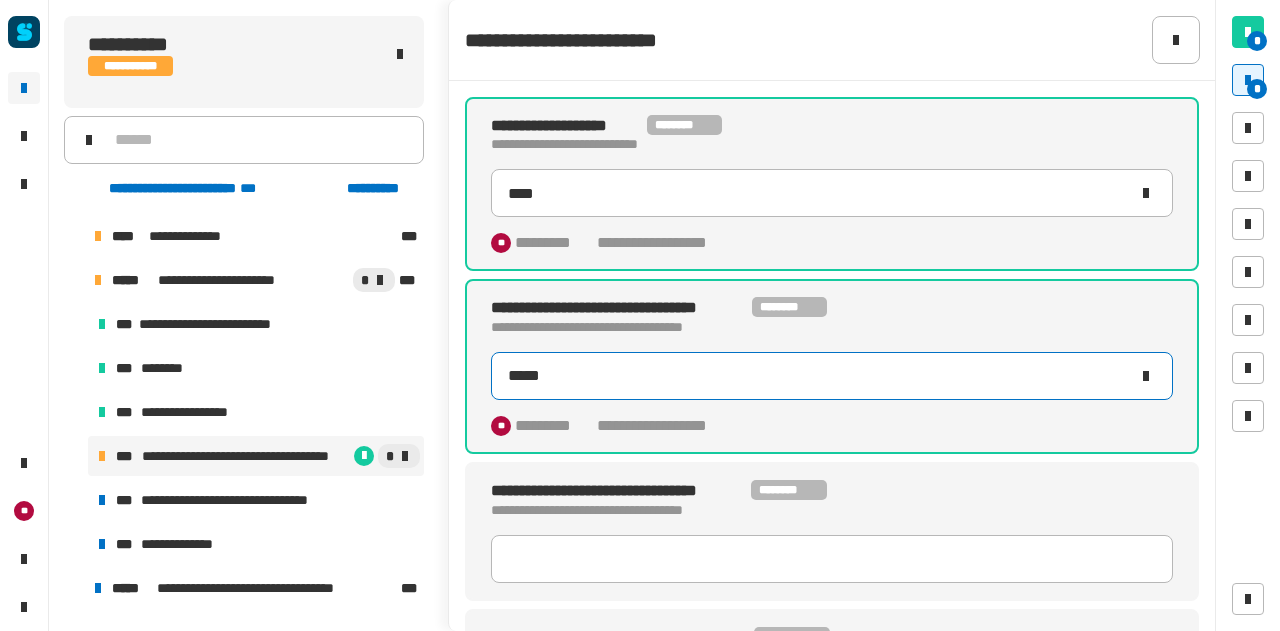 type on "******" 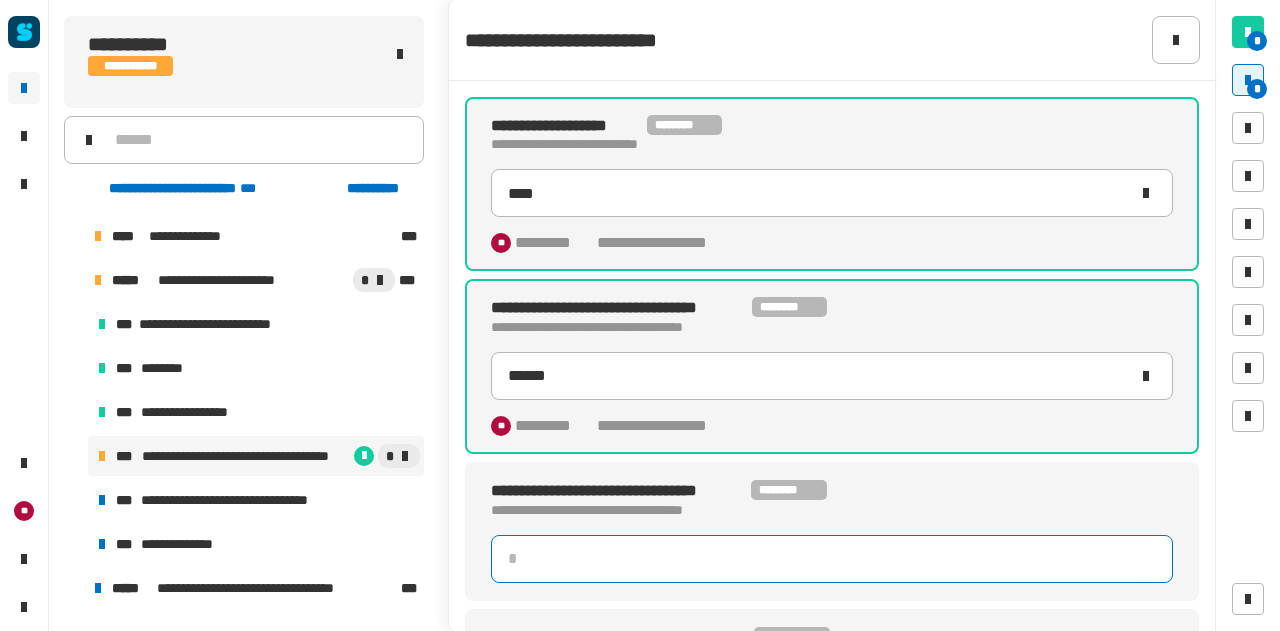 click 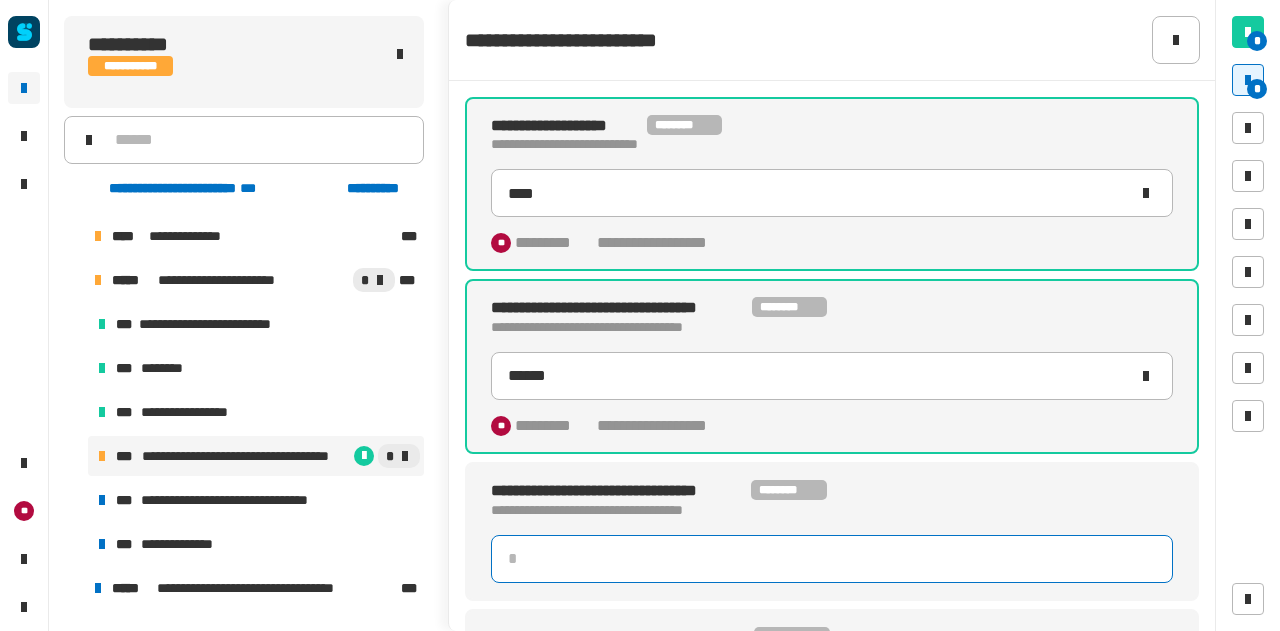 type on "*" 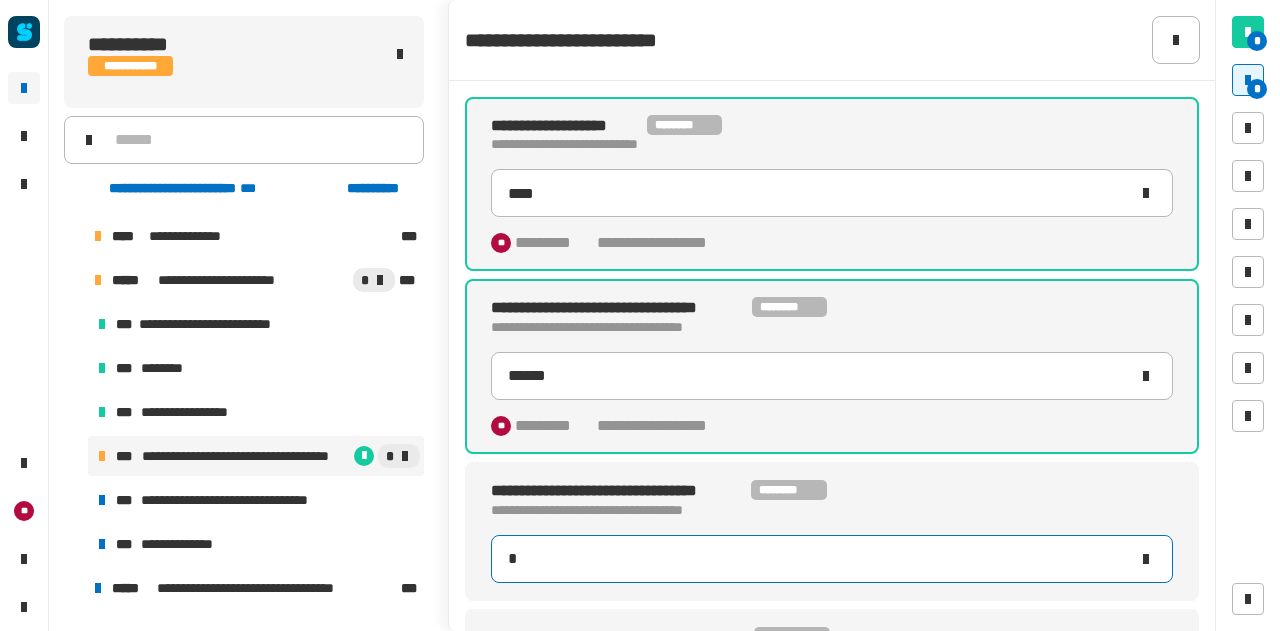 type on "******" 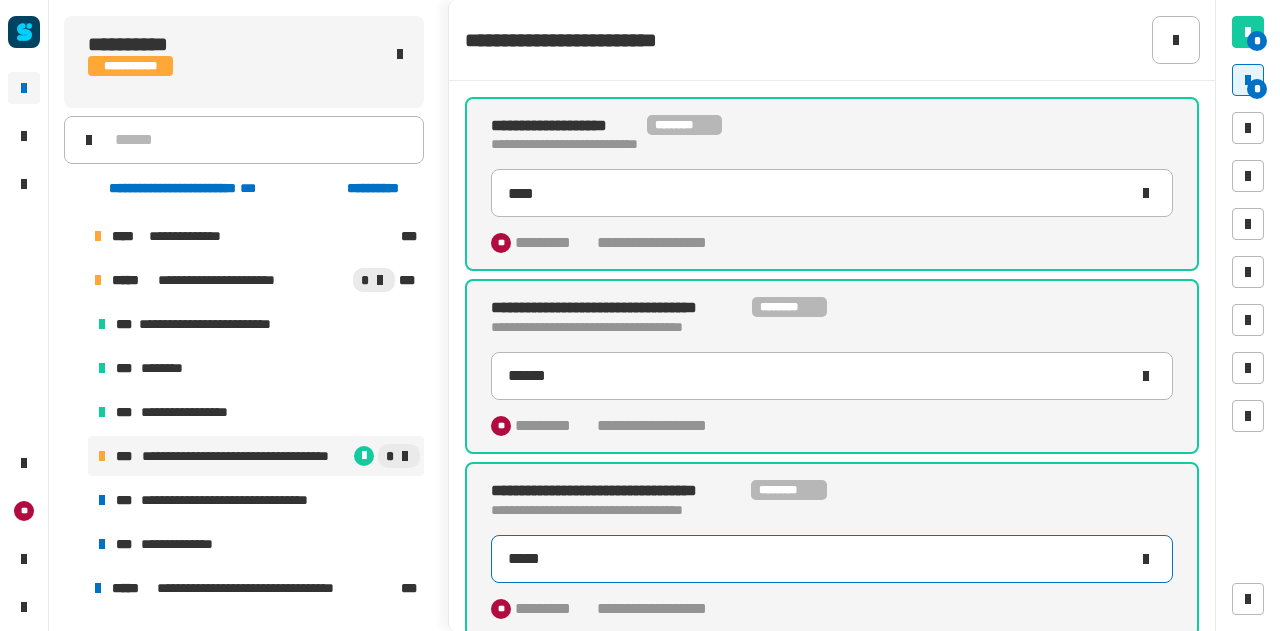 type on "******" 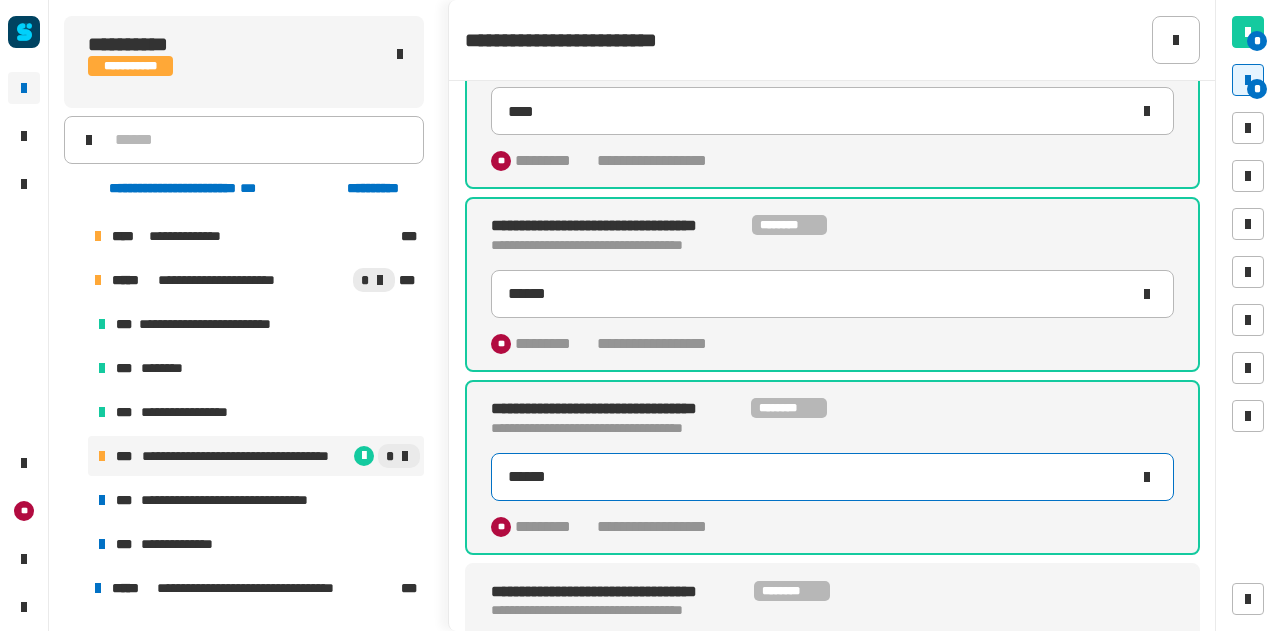scroll, scrollTop: 152, scrollLeft: 0, axis: vertical 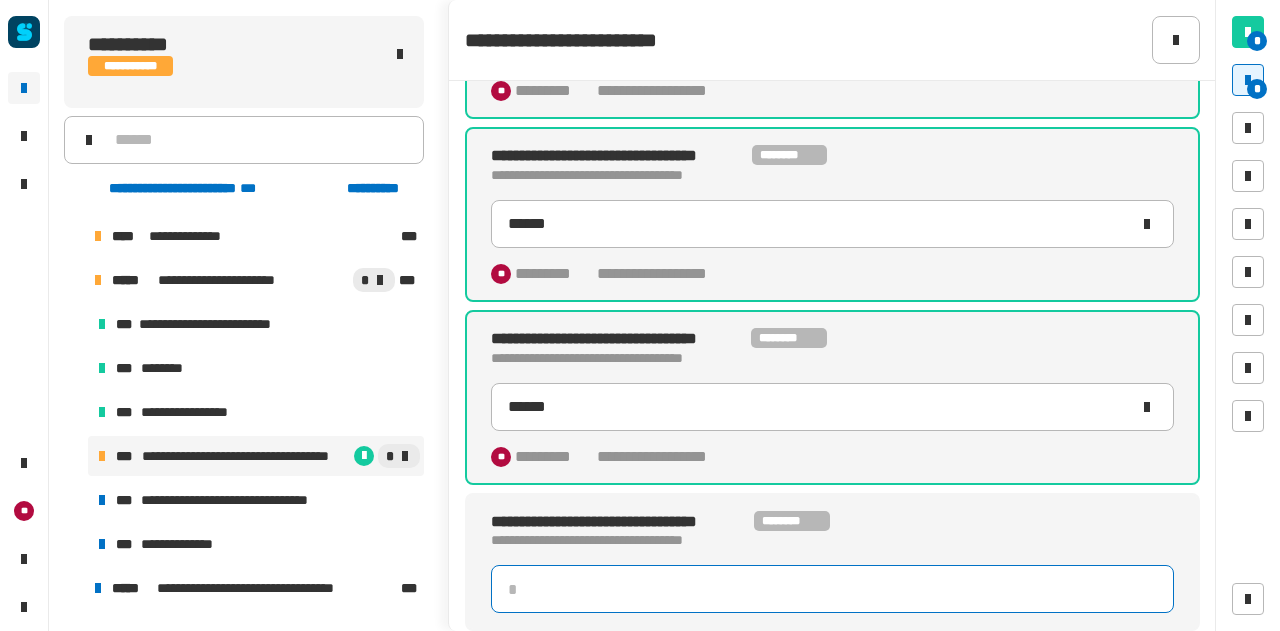 click 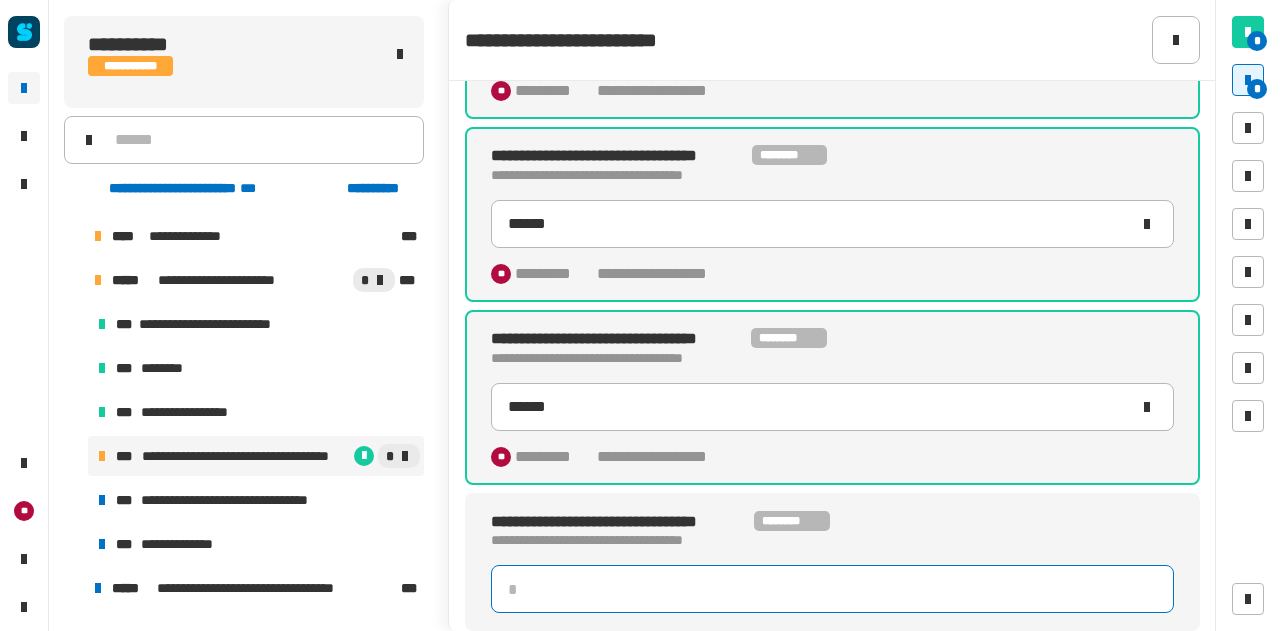 type on "*" 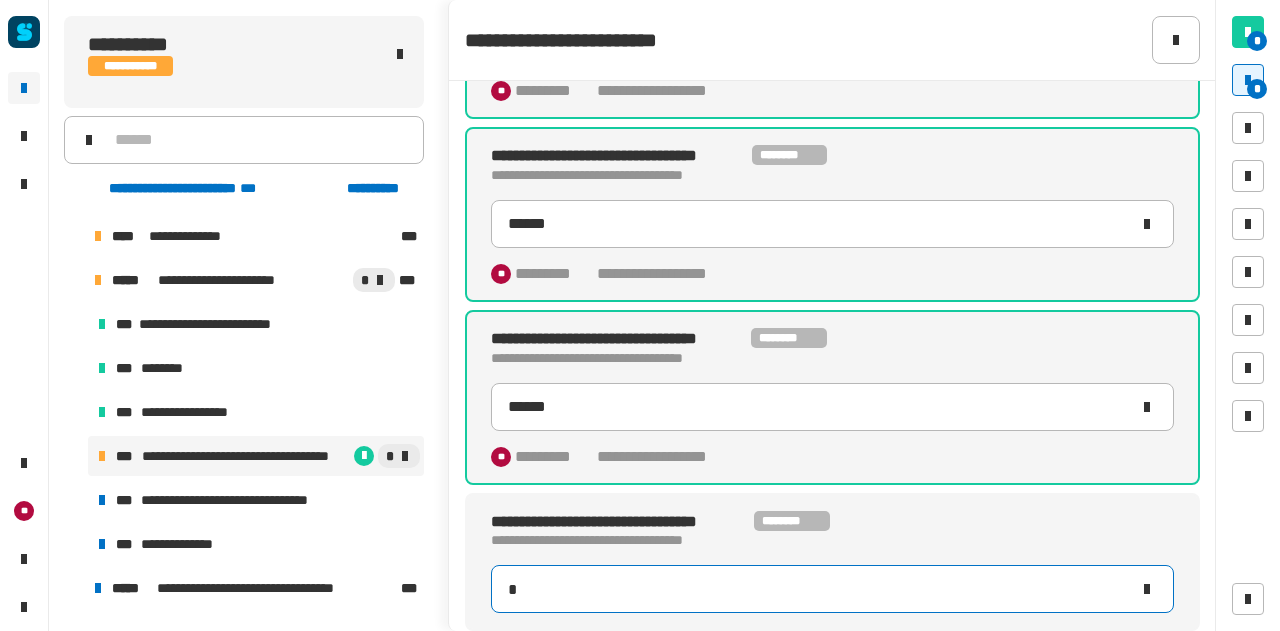 type on "******" 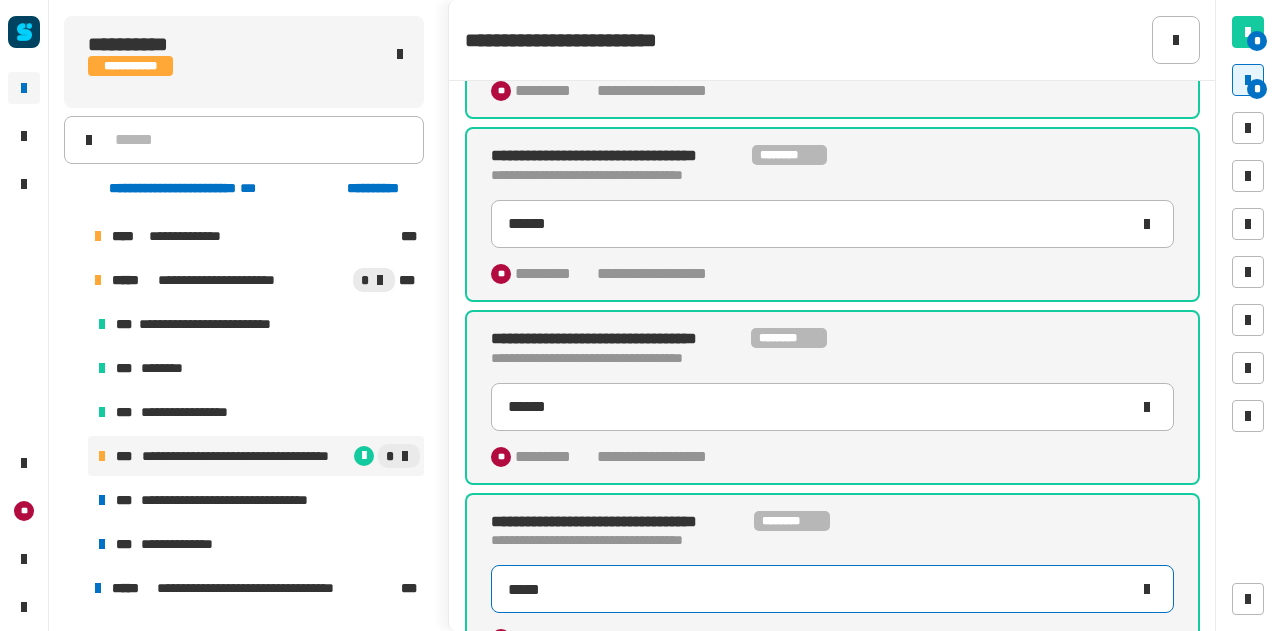 type on "******" 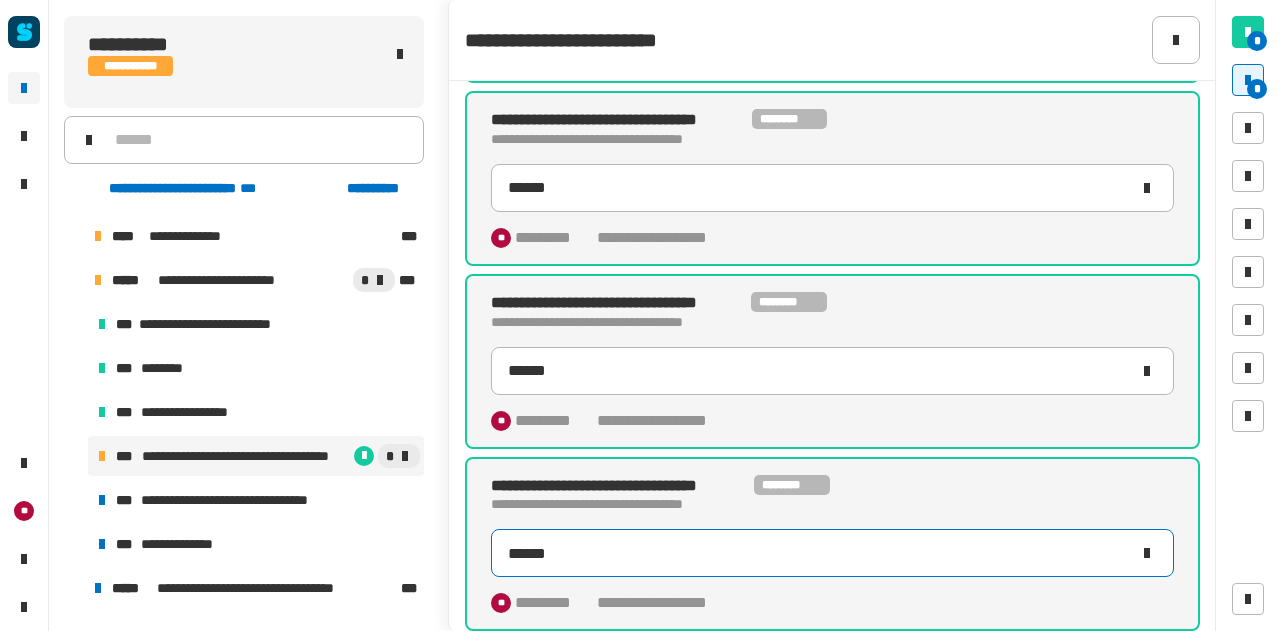 scroll, scrollTop: 48, scrollLeft: 0, axis: vertical 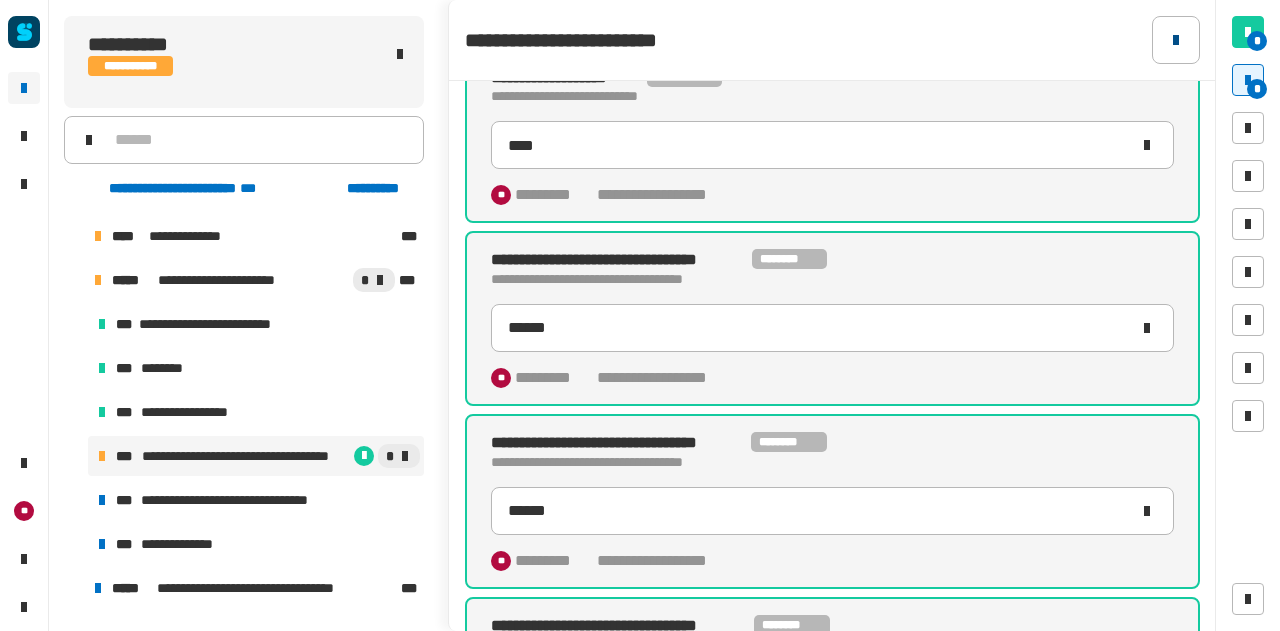 click 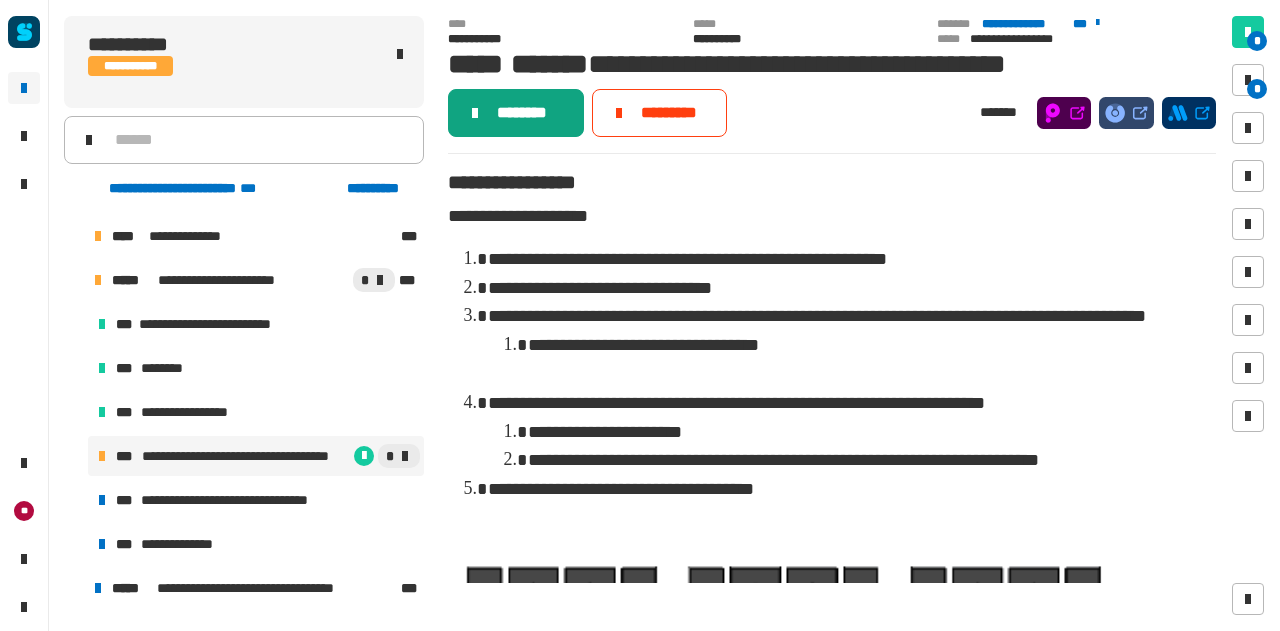 click on "********" 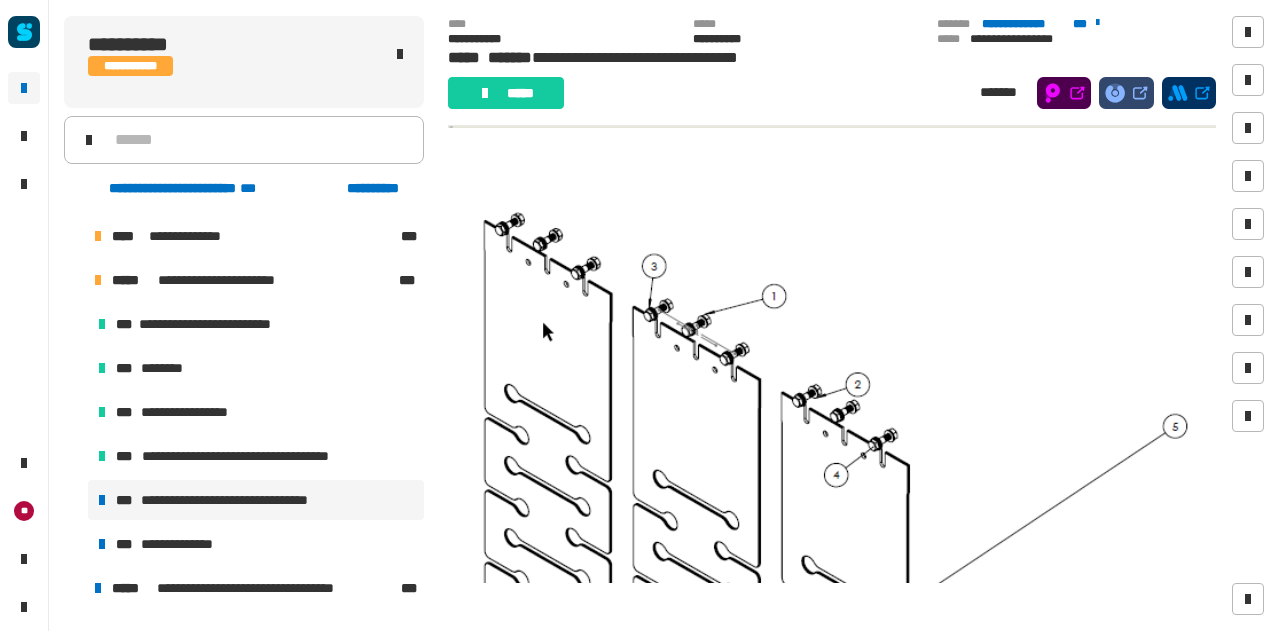 scroll, scrollTop: 437, scrollLeft: 0, axis: vertical 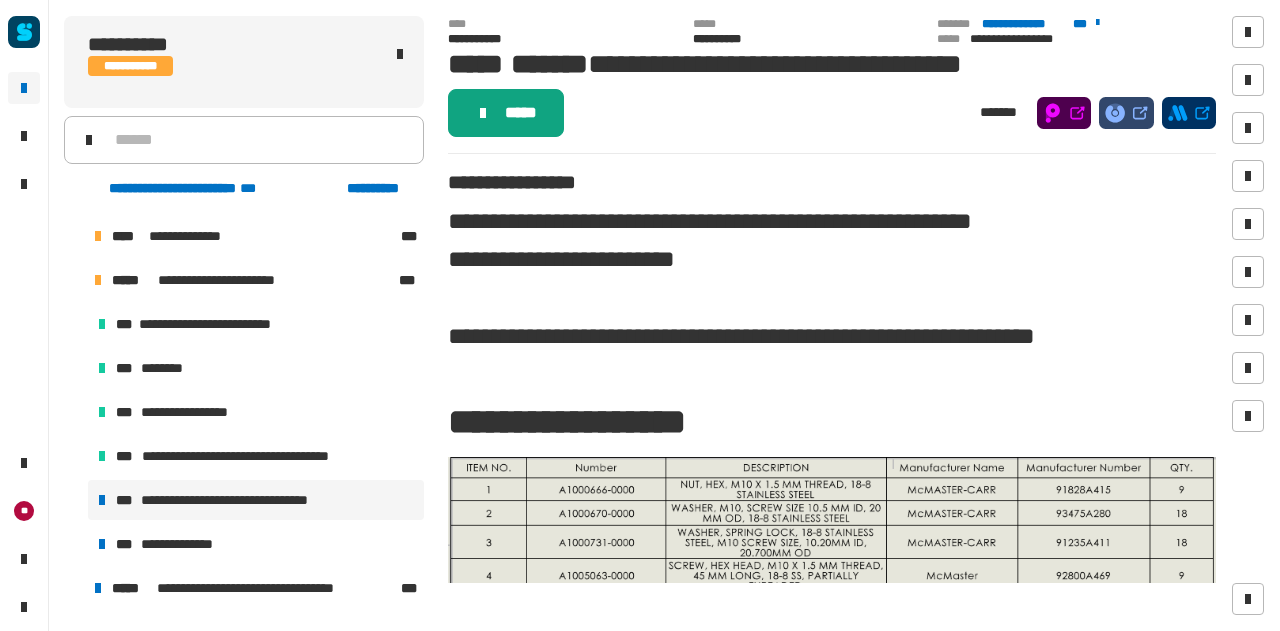 click on "*****" 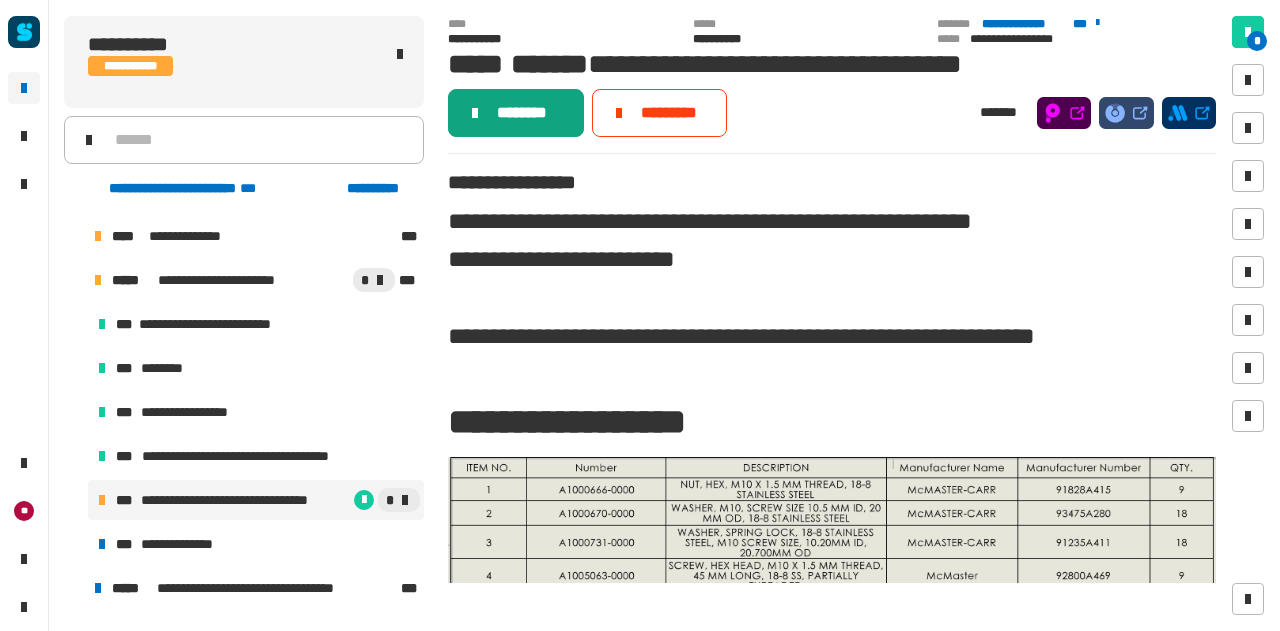 click on "********" 